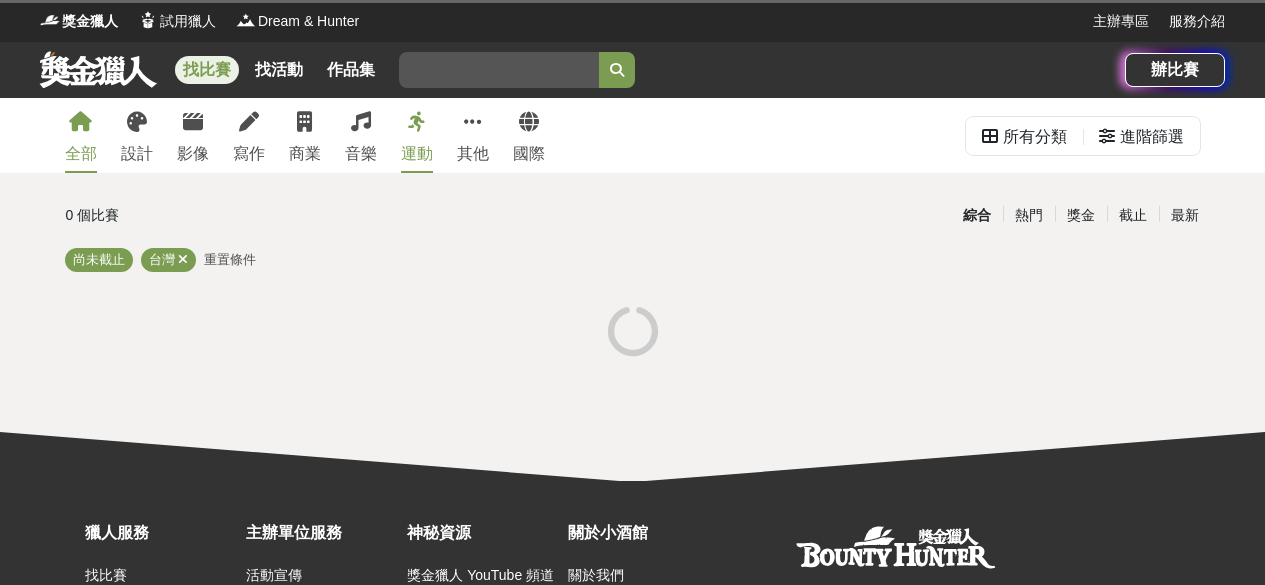 scroll, scrollTop: 0, scrollLeft: 0, axis: both 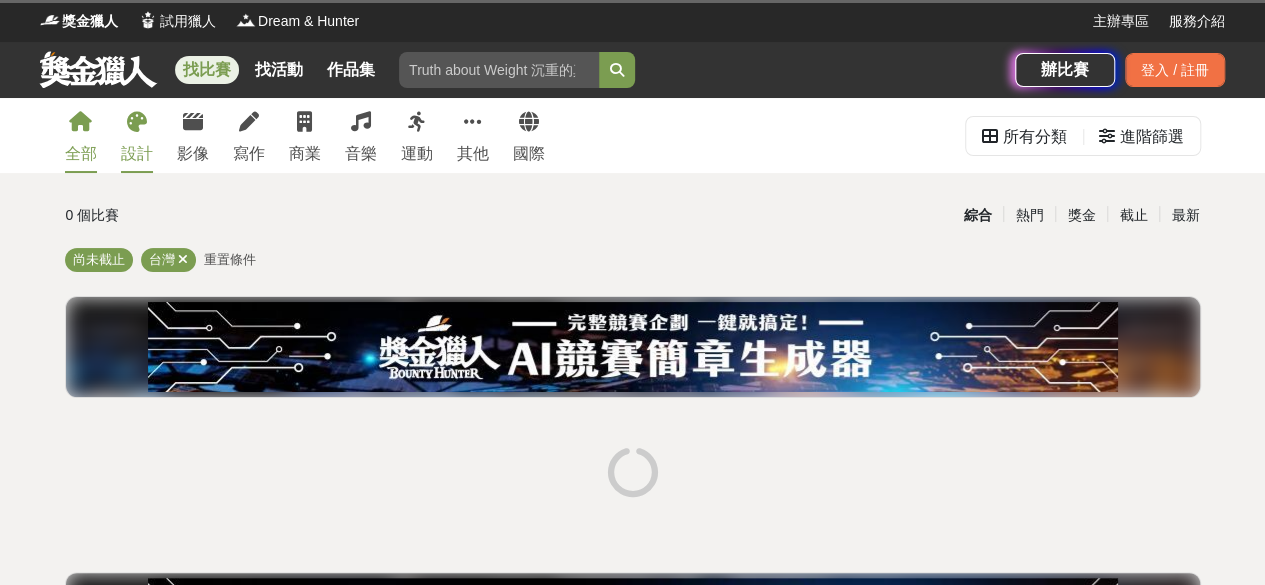 click on "設計" at bounding box center [137, 154] 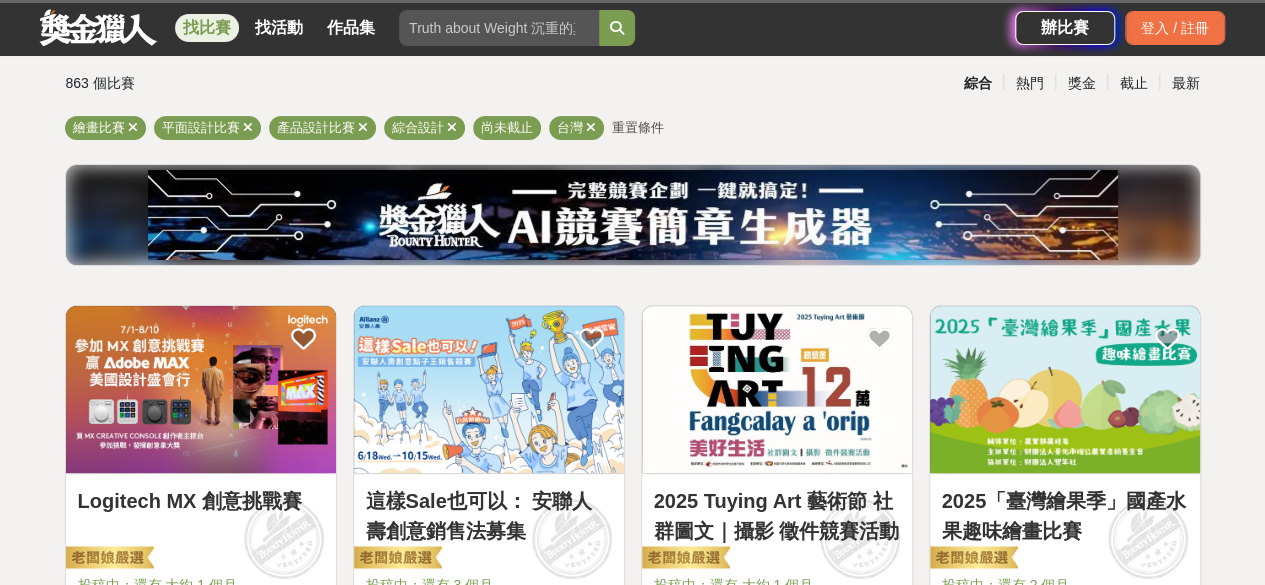 scroll, scrollTop: 300, scrollLeft: 0, axis: vertical 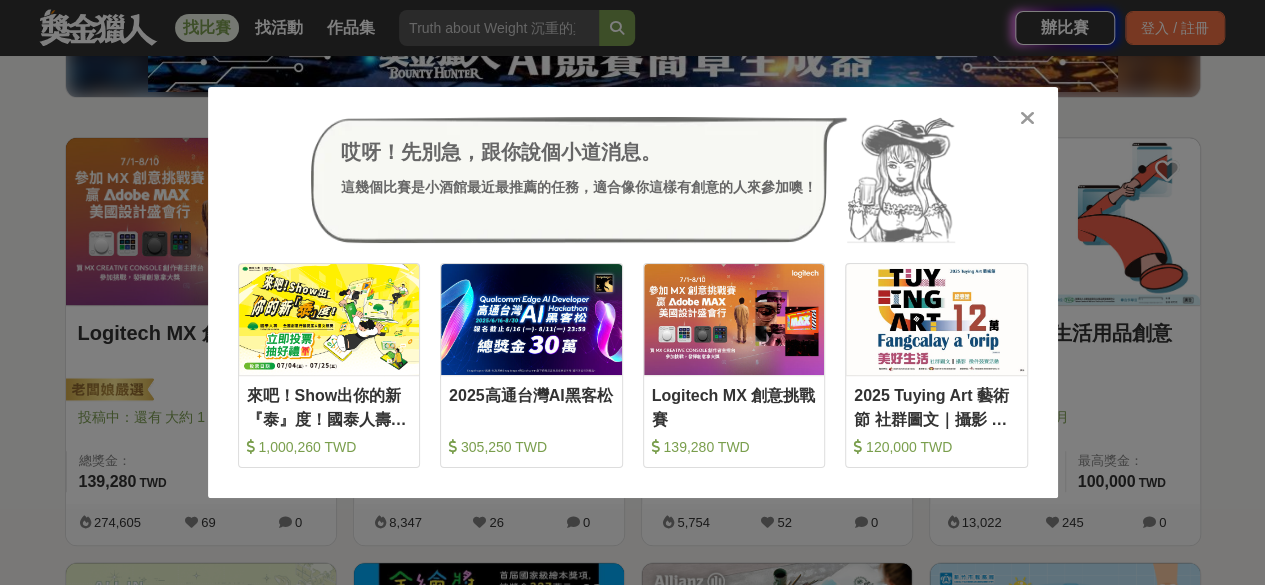 click at bounding box center [1027, 118] 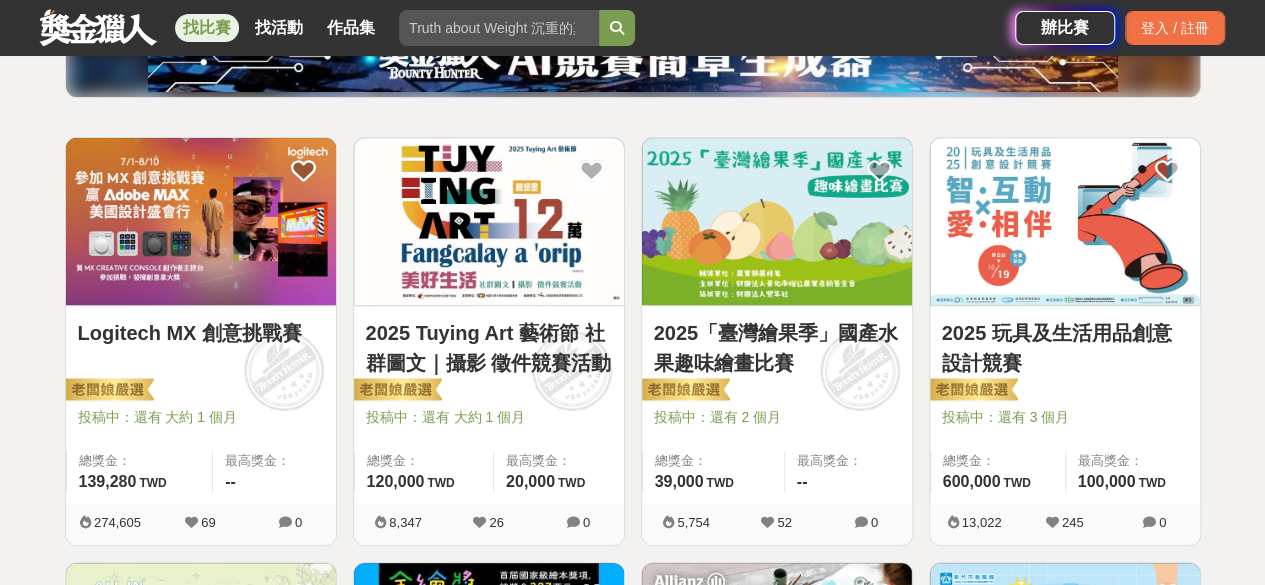 click at bounding box center (489, 221) 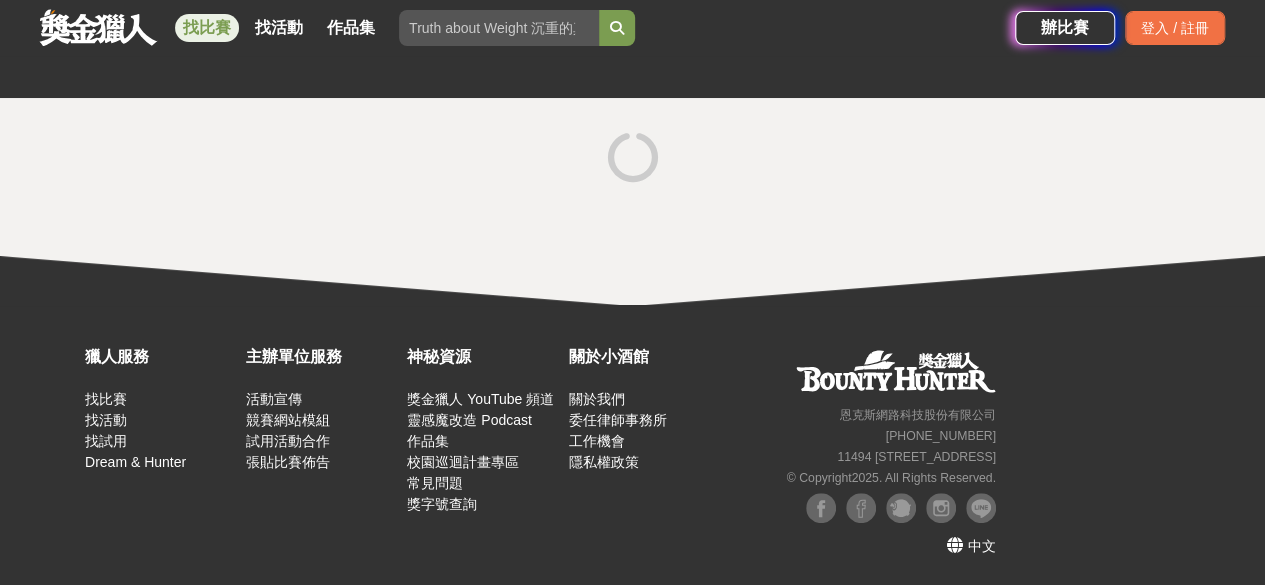 scroll, scrollTop: 0, scrollLeft: 0, axis: both 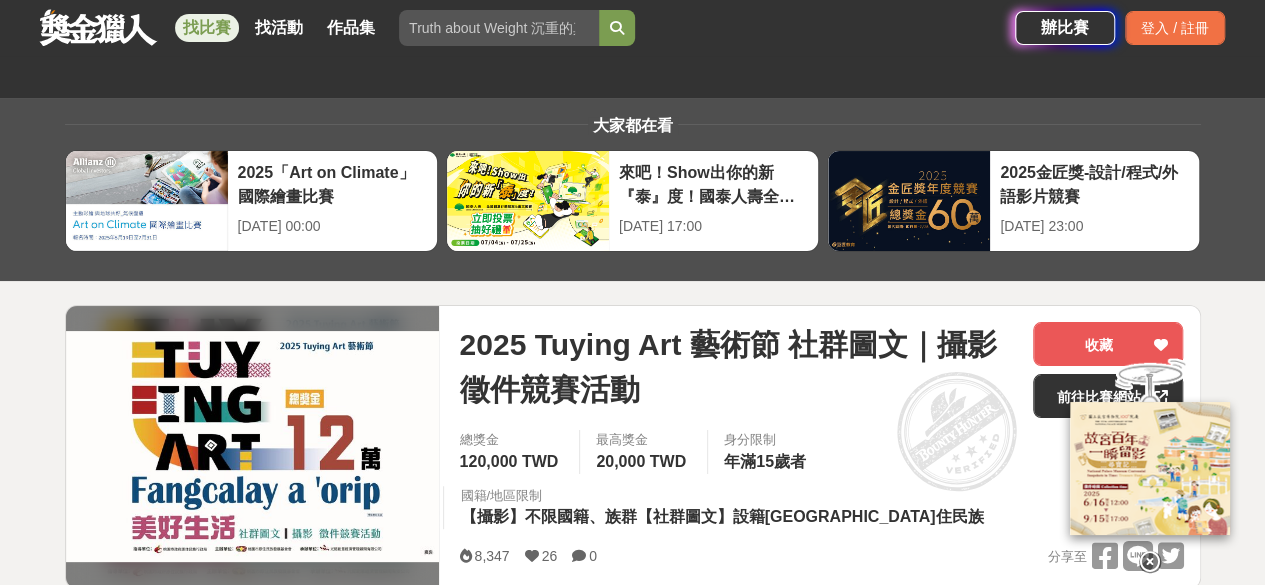 click at bounding box center [1150, 562] 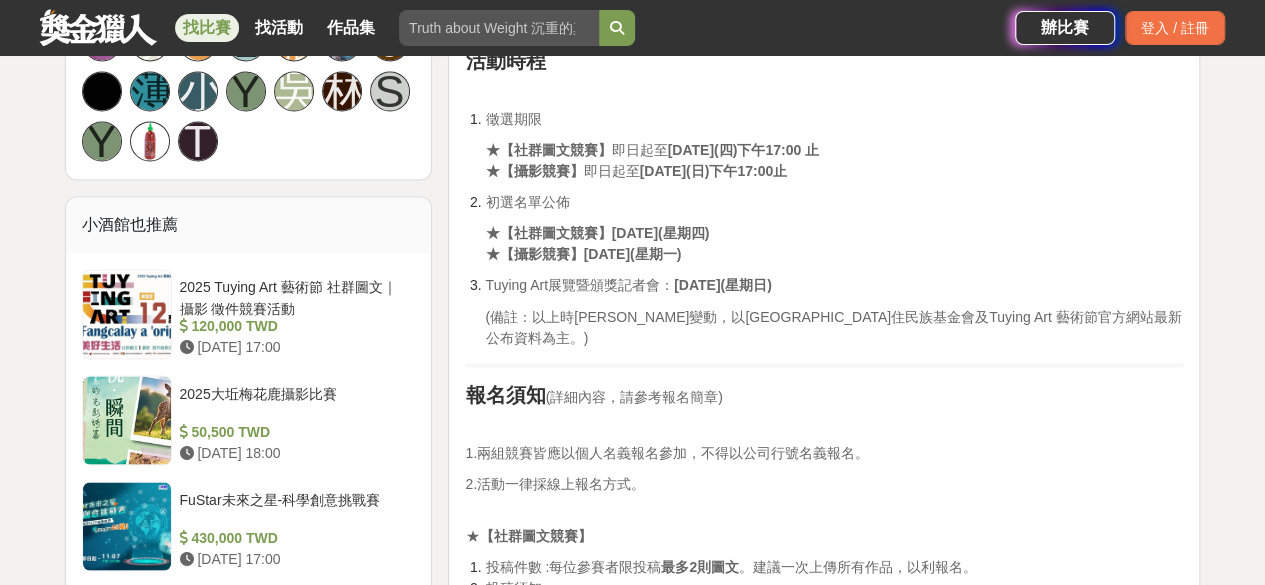 scroll, scrollTop: 1600, scrollLeft: 0, axis: vertical 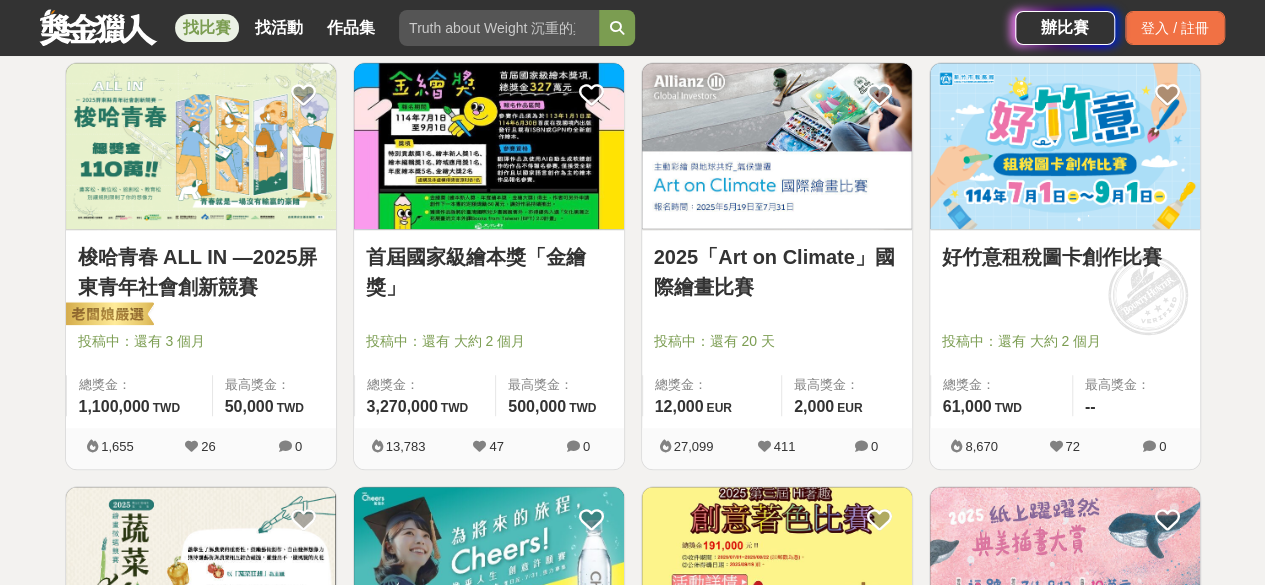 click at bounding box center (777, 146) 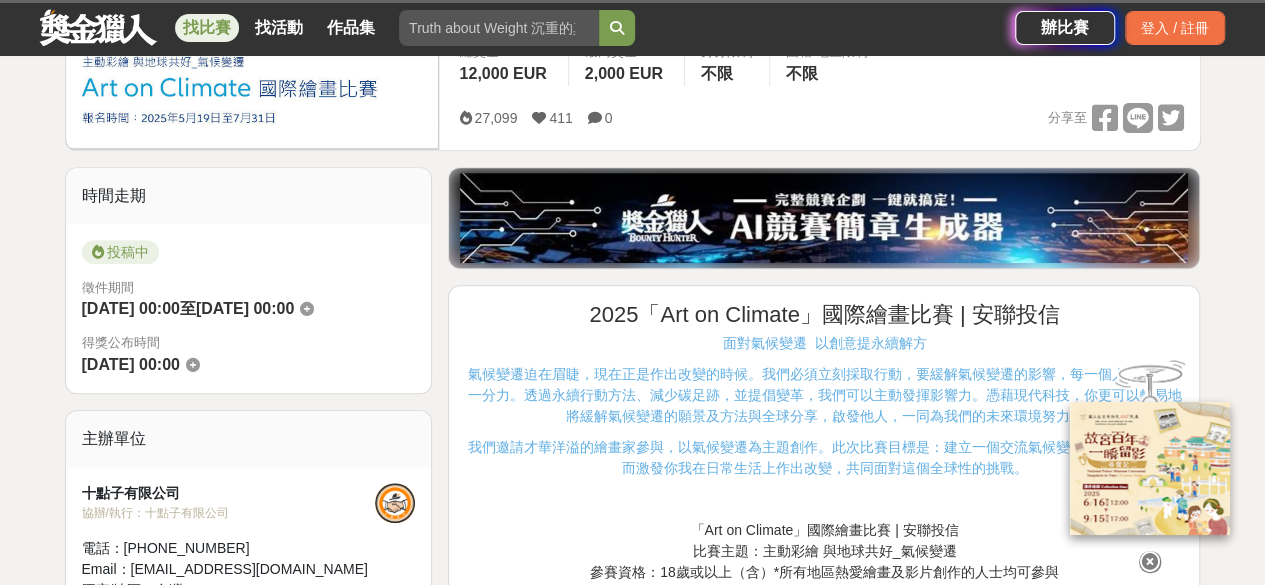 scroll, scrollTop: 400, scrollLeft: 0, axis: vertical 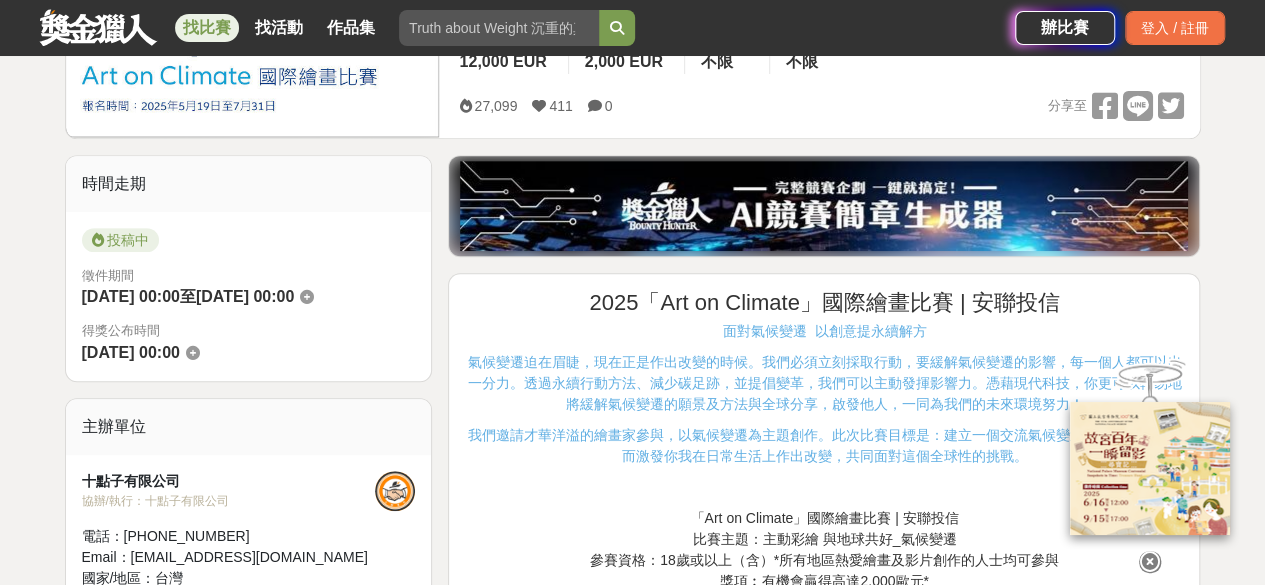 click at bounding box center (1150, 562) 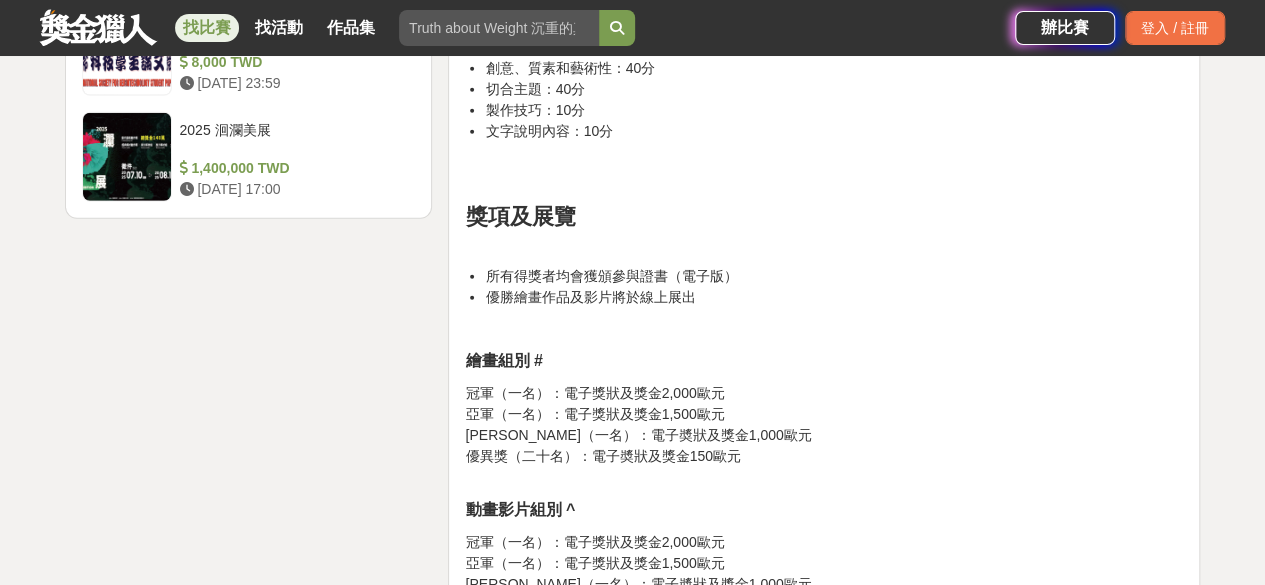 scroll, scrollTop: 2900, scrollLeft: 0, axis: vertical 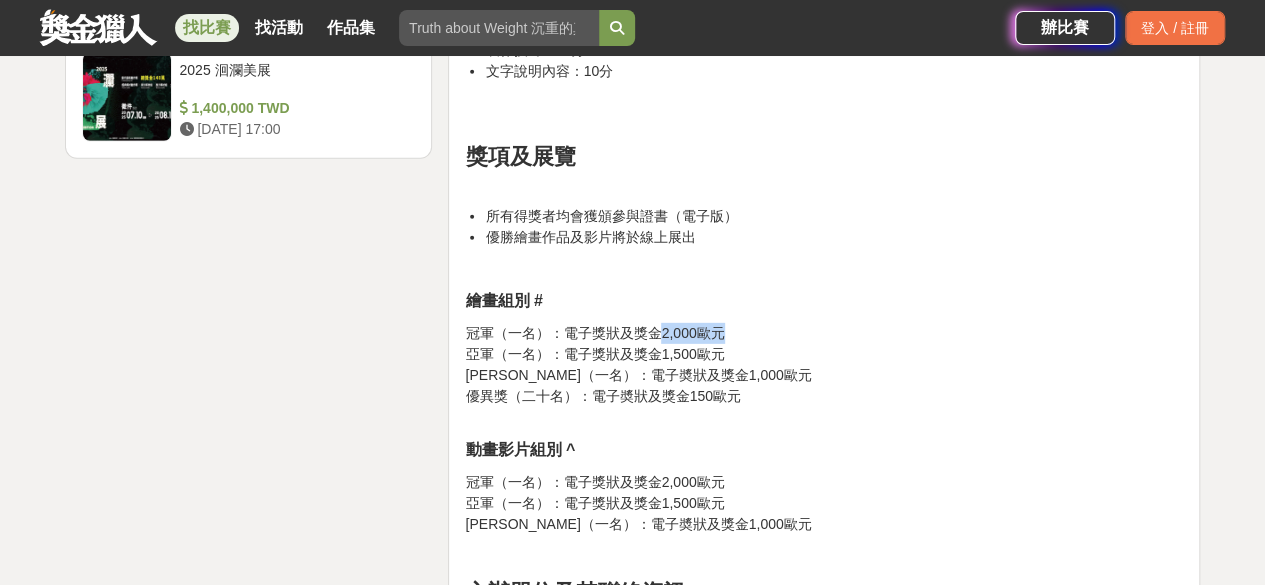 drag, startPoint x: 650, startPoint y: 312, endPoint x: 736, endPoint y: 306, distance: 86.209045 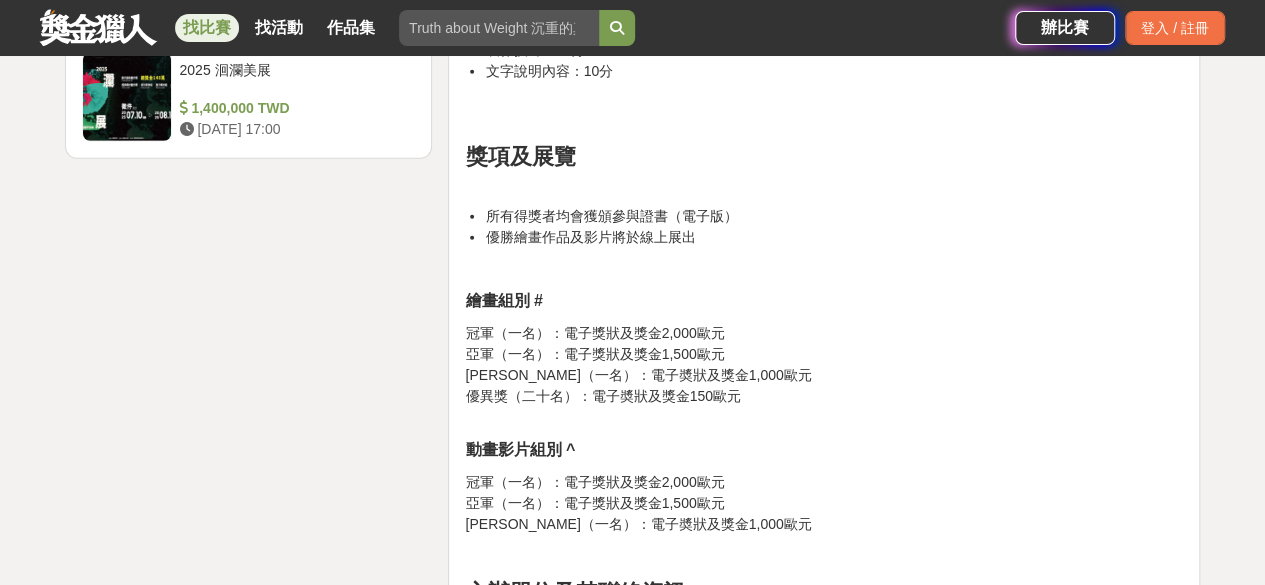 click on "冠軍（一名）：電子獎狀及獎金2,000歐元 亞軍（一名）：電子獎狀及獎金1,500歐元 [PERSON_NAME]（一名）：電子奬狀及獎金1,000歐元 優異獎（二十名）：電子奬狀及獎金150歐元" at bounding box center [824, 375] 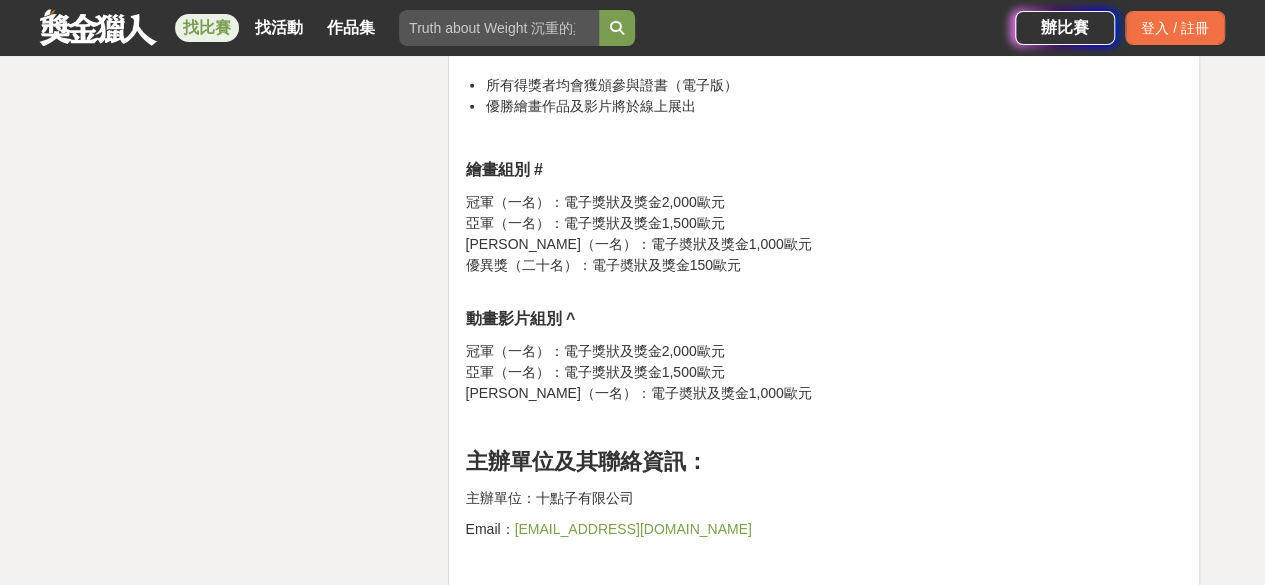 scroll, scrollTop: 3000, scrollLeft: 0, axis: vertical 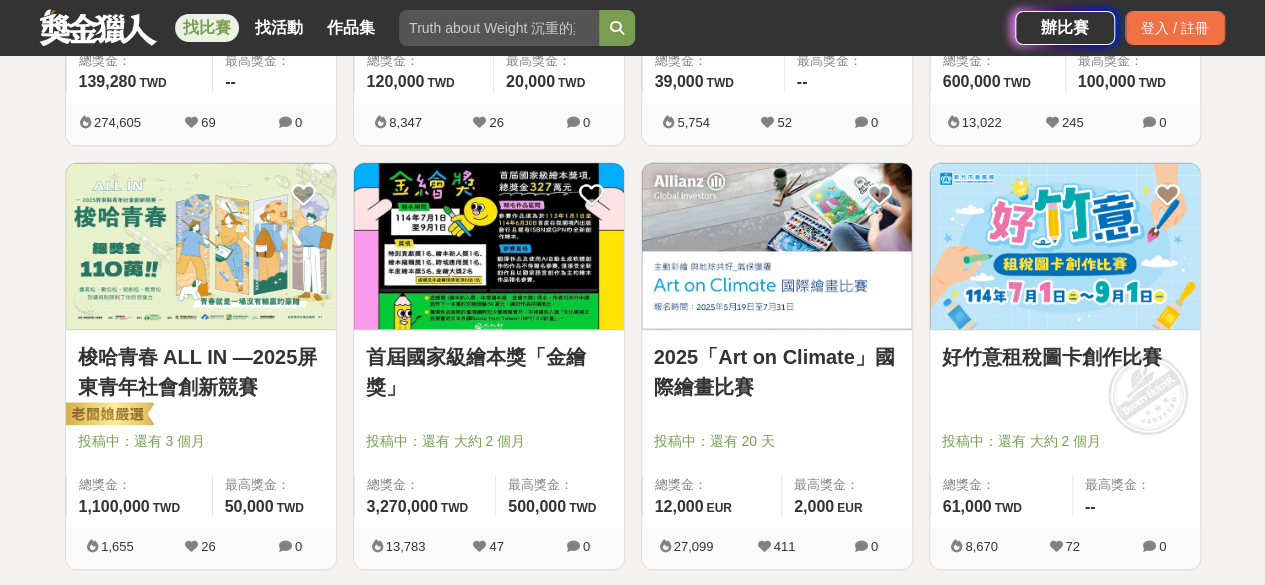click at bounding box center (1065, 246) 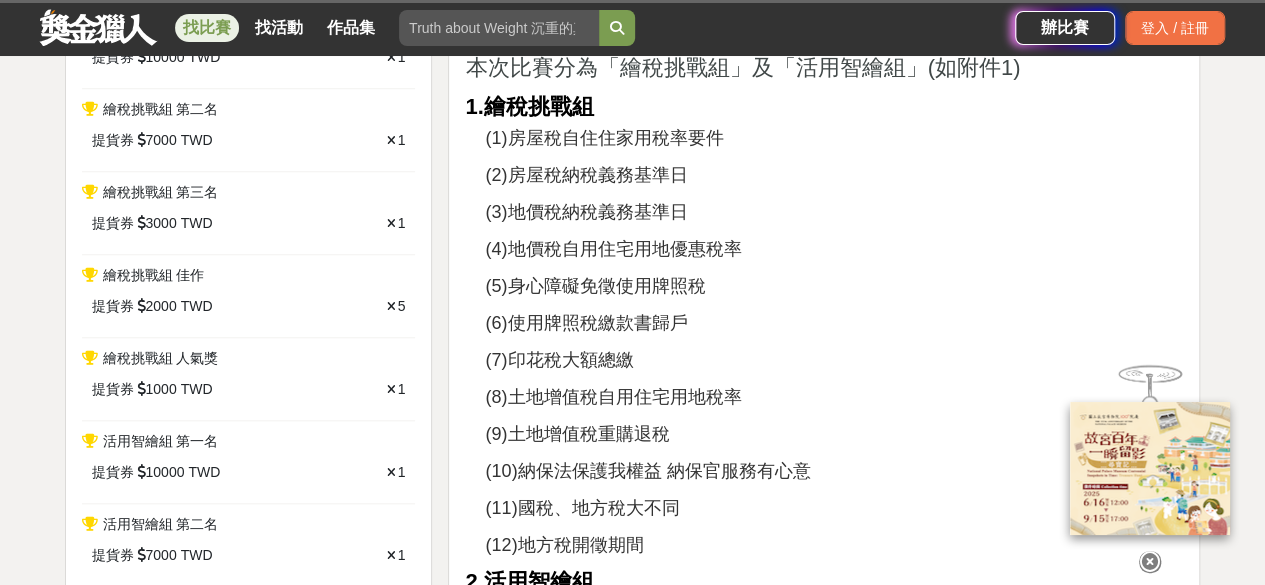scroll, scrollTop: 800, scrollLeft: 0, axis: vertical 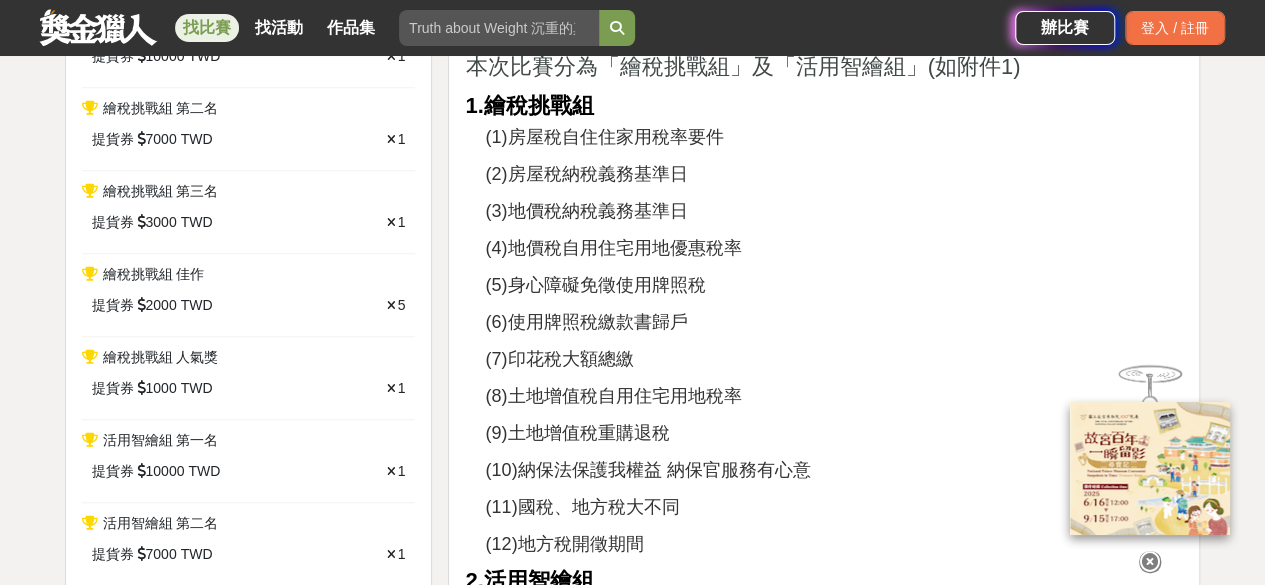 click at bounding box center [1150, 562] 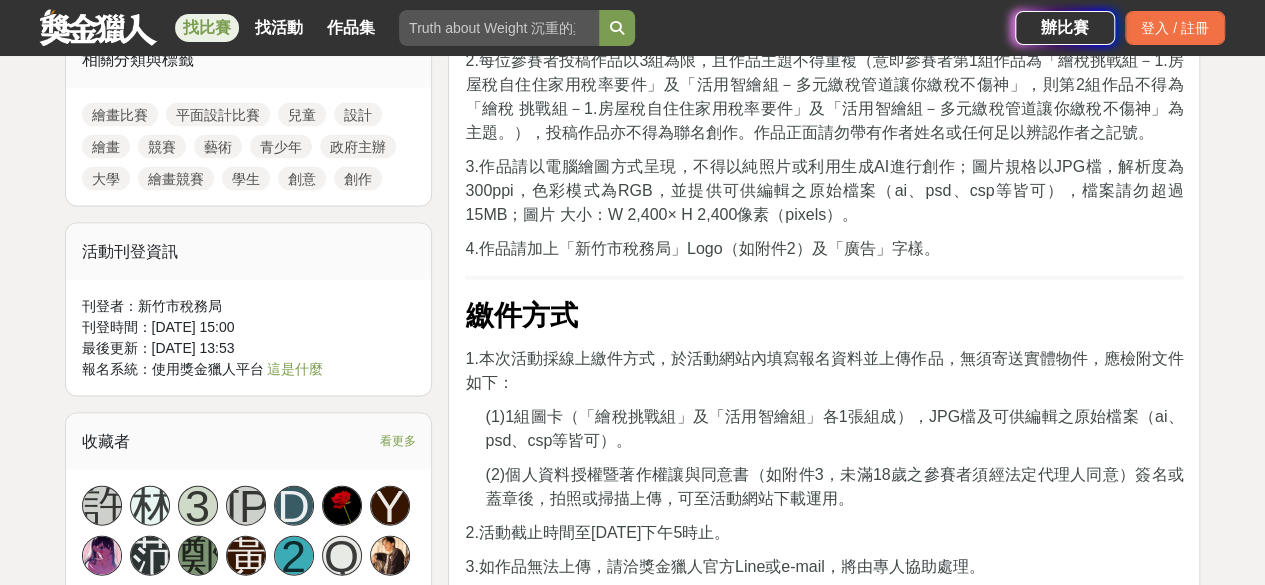 scroll, scrollTop: 1900, scrollLeft: 0, axis: vertical 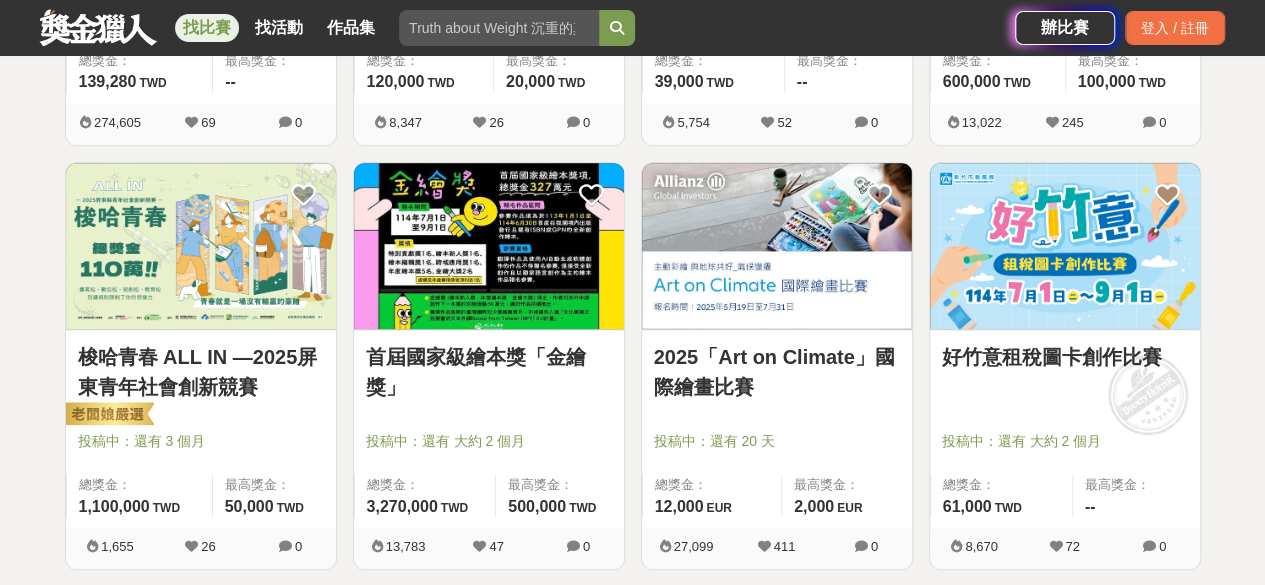 click at bounding box center [201, 246] 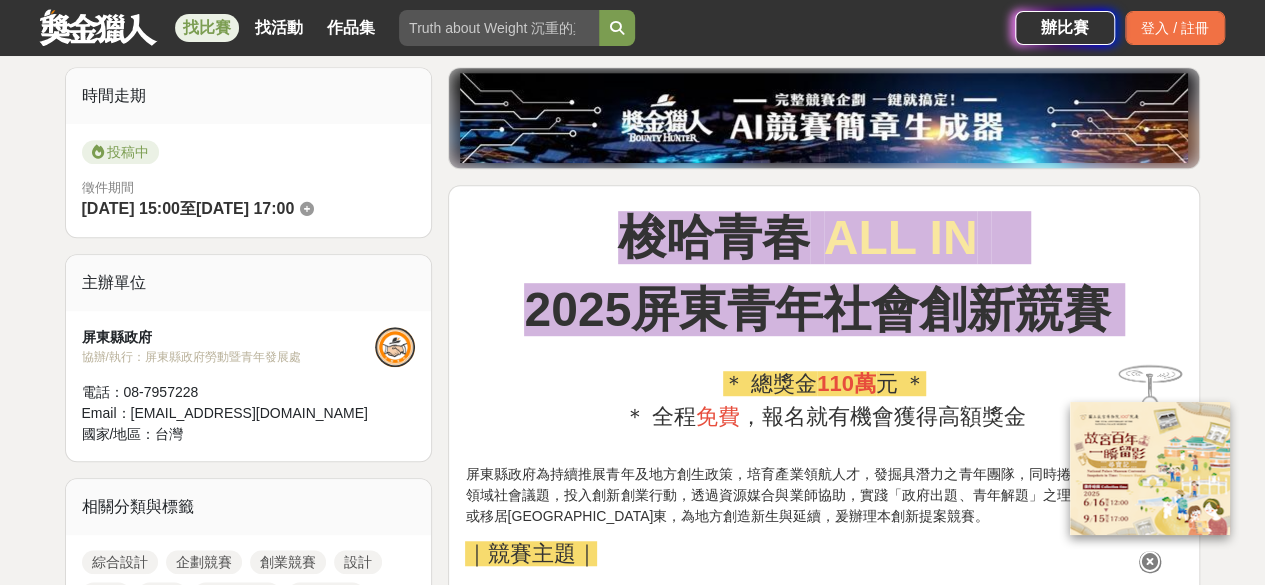 scroll, scrollTop: 600, scrollLeft: 0, axis: vertical 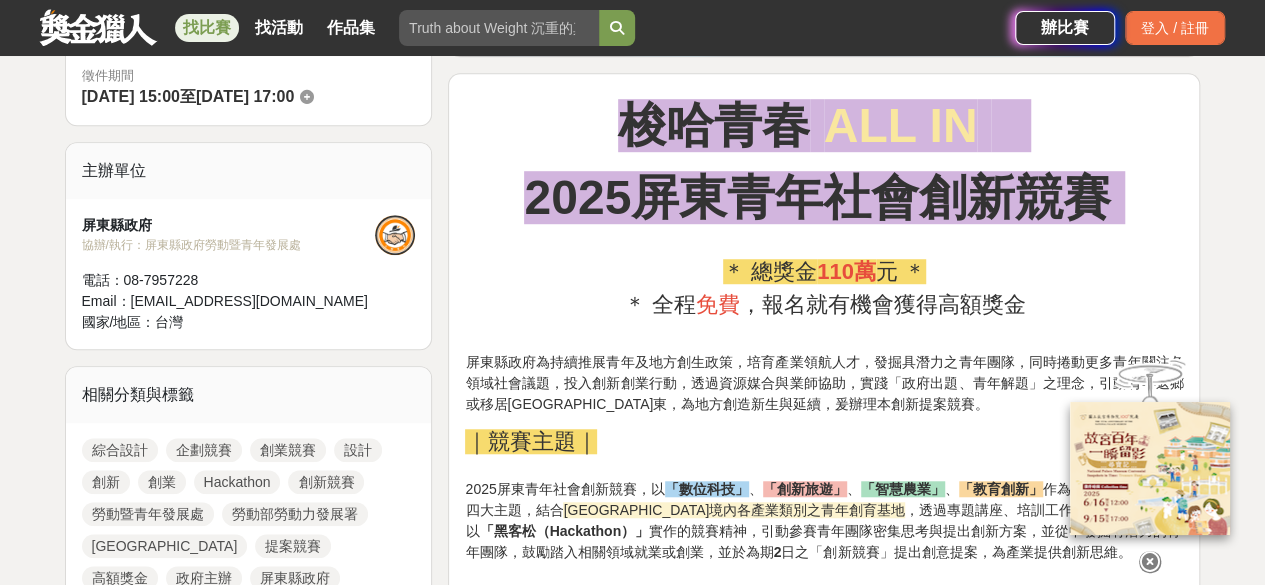click at bounding box center [1150, 562] 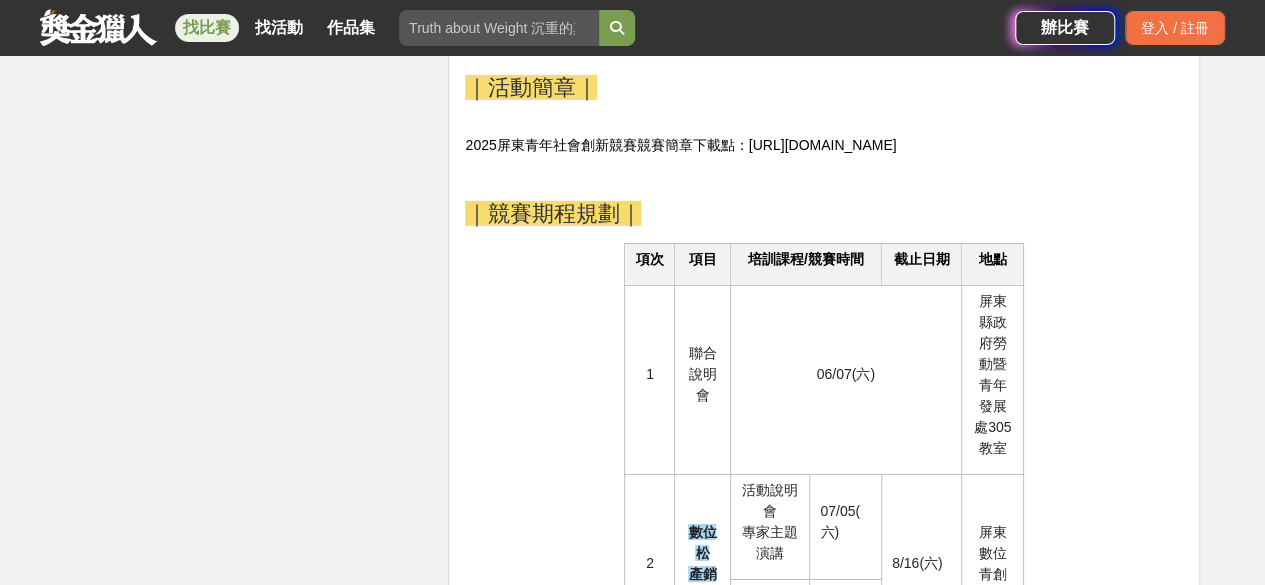 scroll, scrollTop: 3100, scrollLeft: 0, axis: vertical 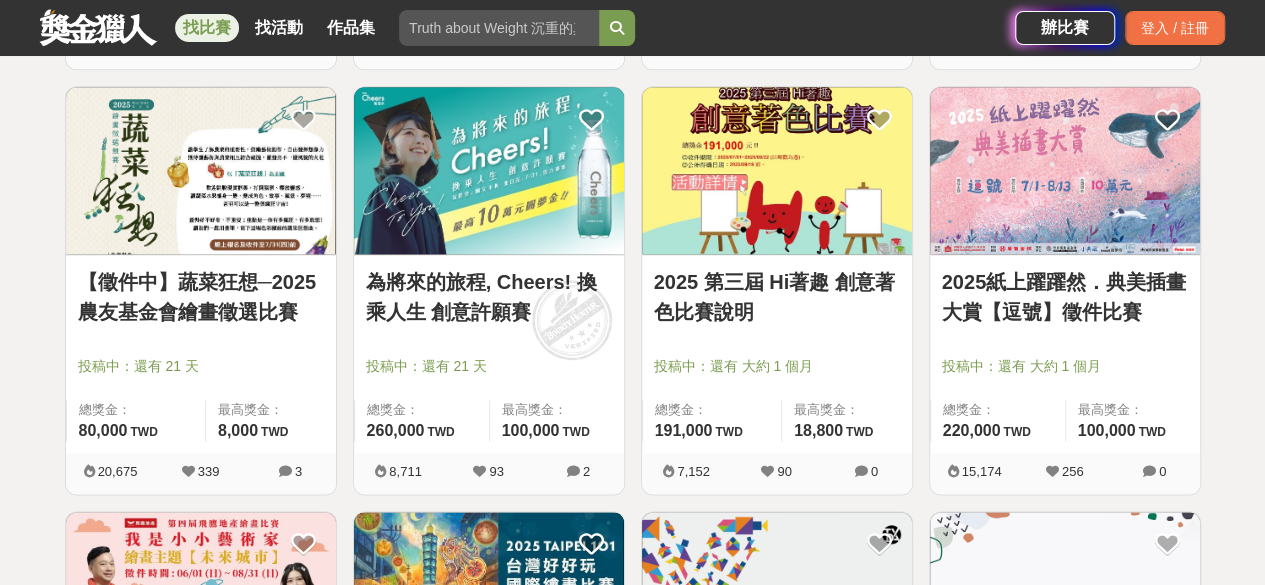 click at bounding box center [777, 170] 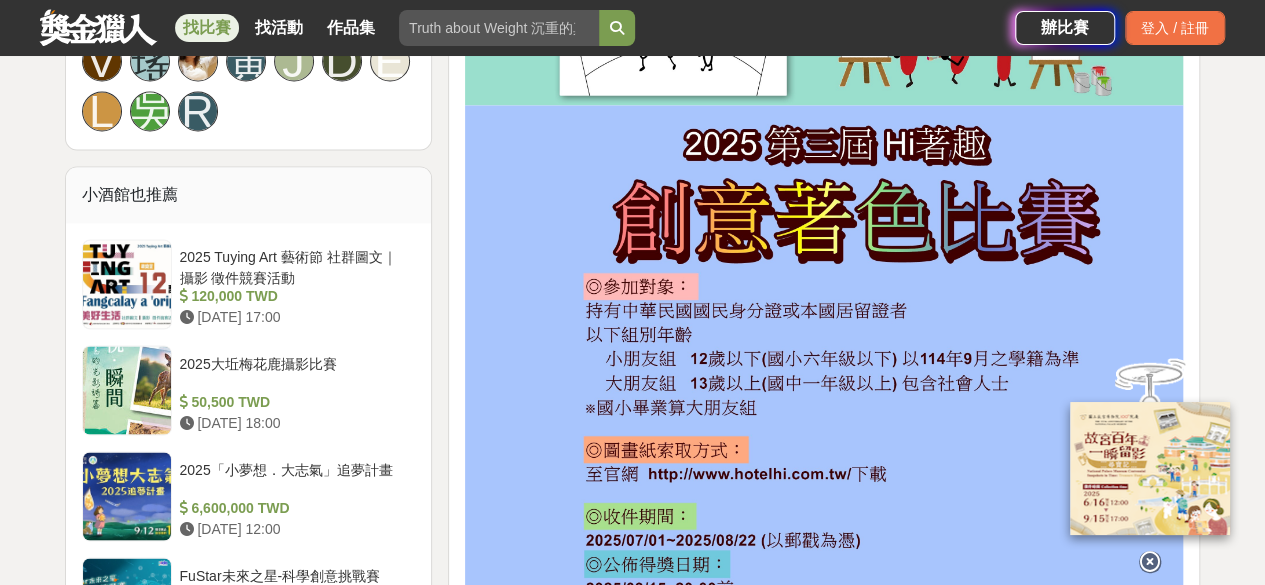 scroll, scrollTop: 1800, scrollLeft: 0, axis: vertical 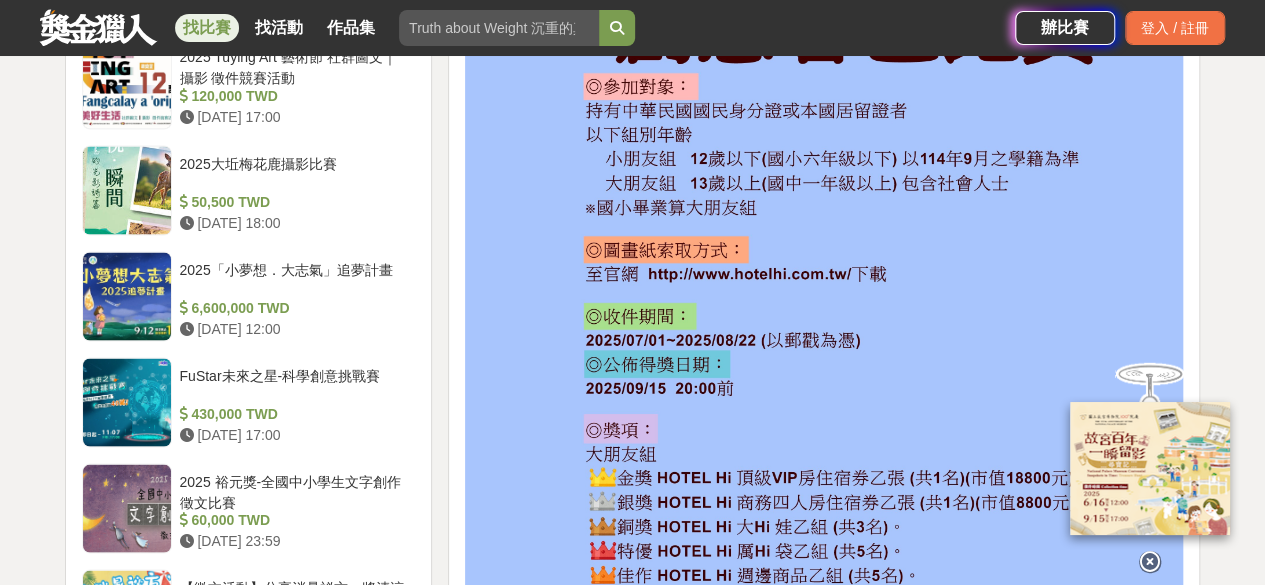 click at bounding box center [1150, 562] 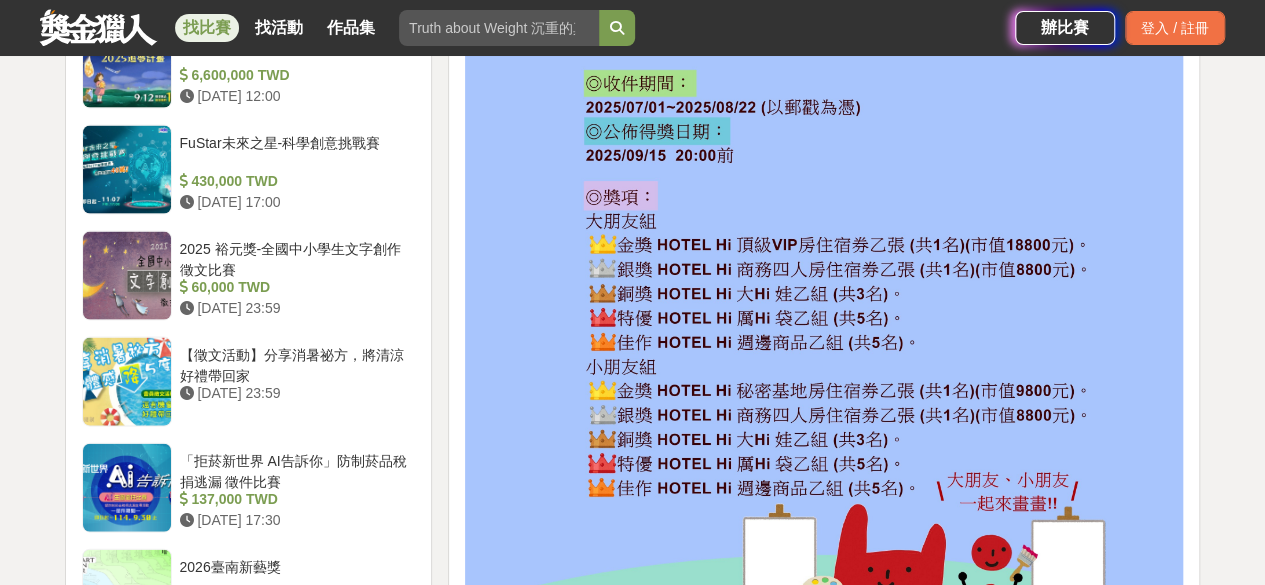 scroll, scrollTop: 2100, scrollLeft: 0, axis: vertical 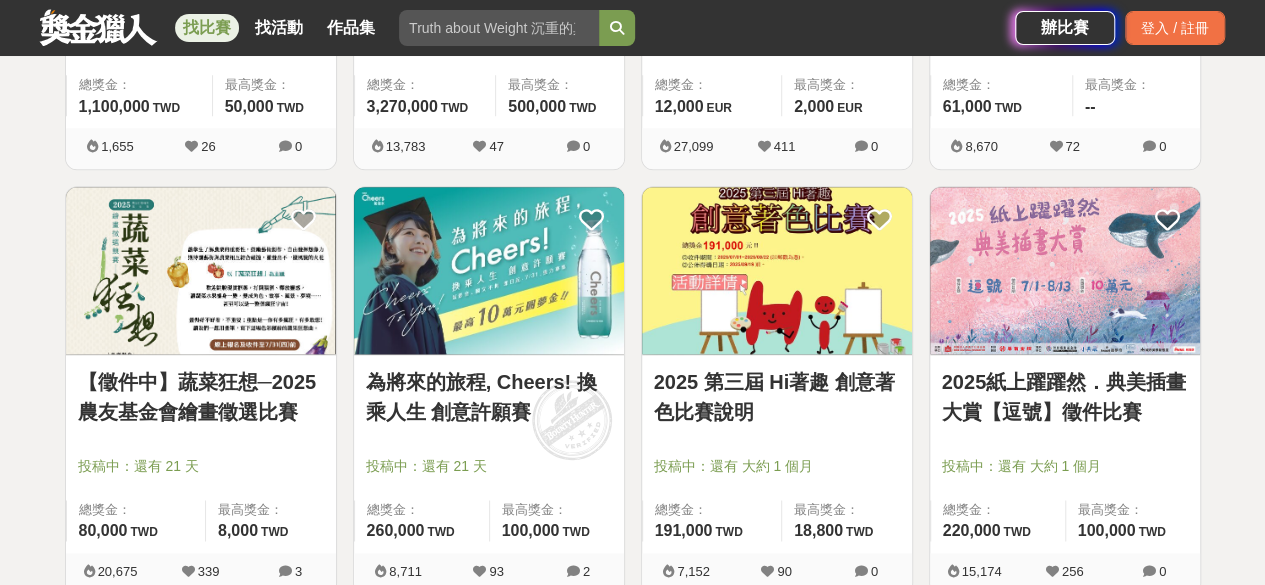 click at bounding box center [1065, 270] 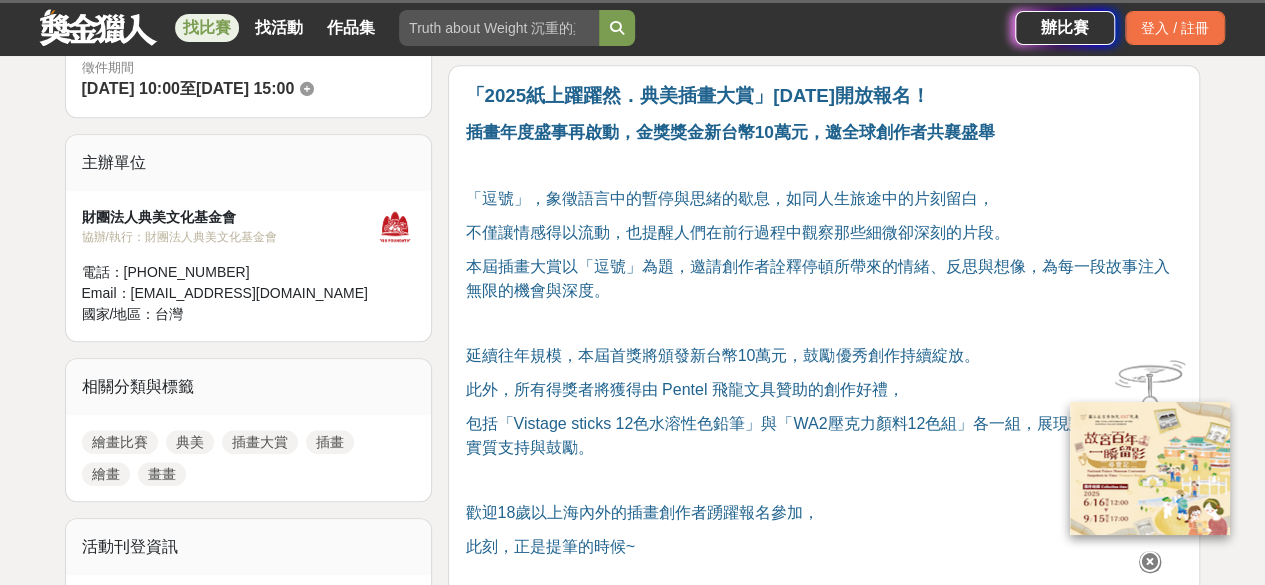scroll, scrollTop: 600, scrollLeft: 0, axis: vertical 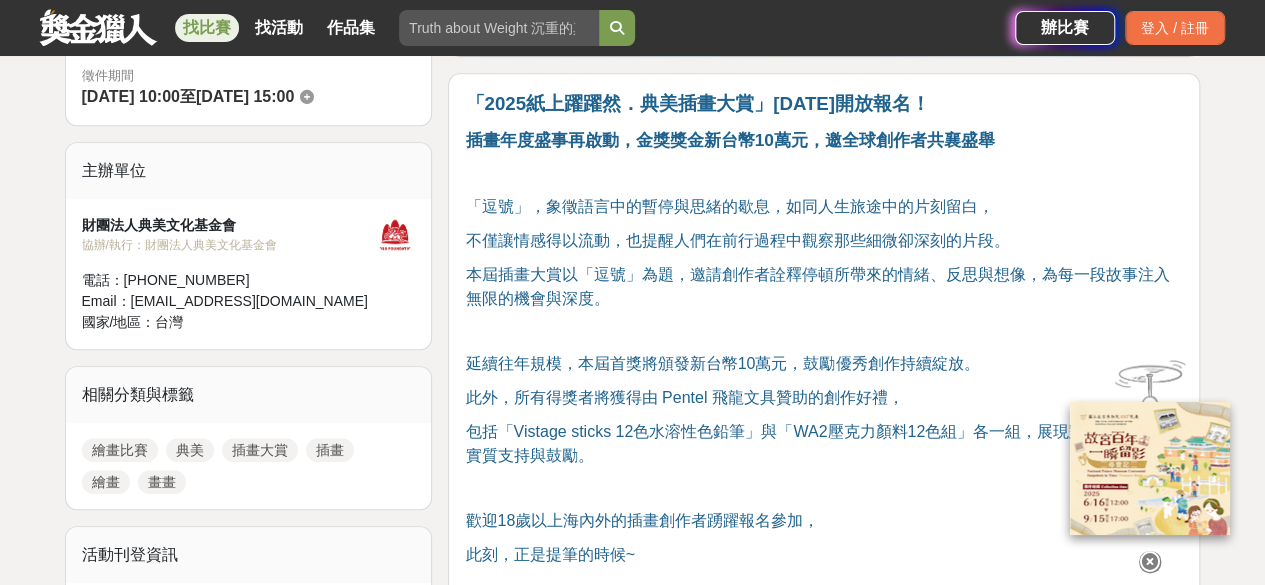click at bounding box center [1150, 562] 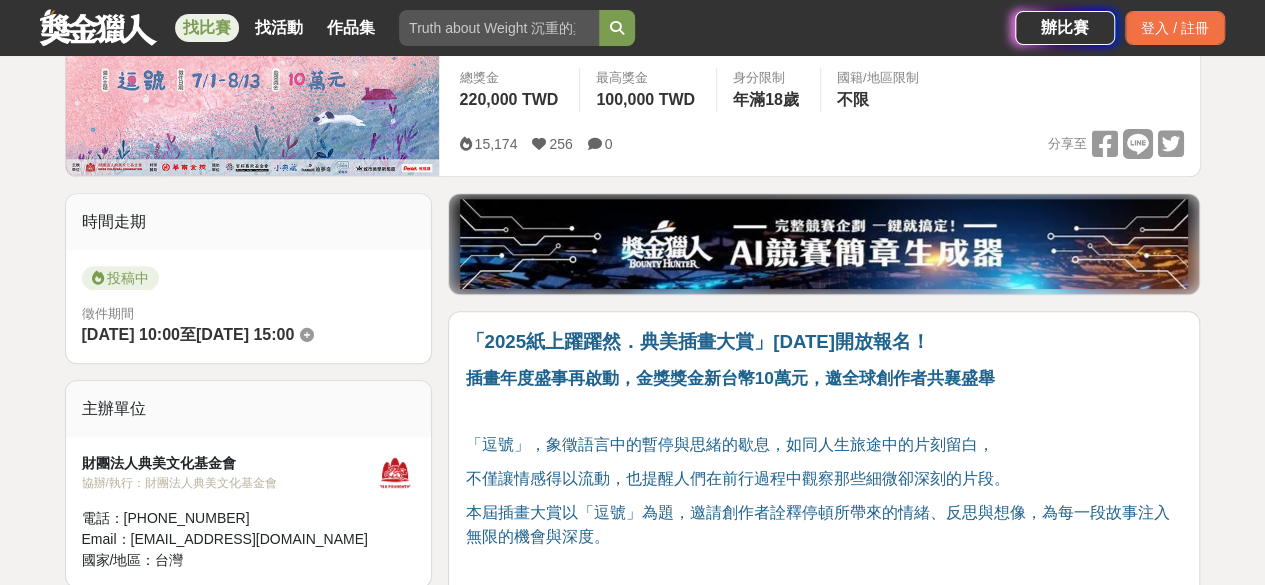 scroll, scrollTop: 100, scrollLeft: 0, axis: vertical 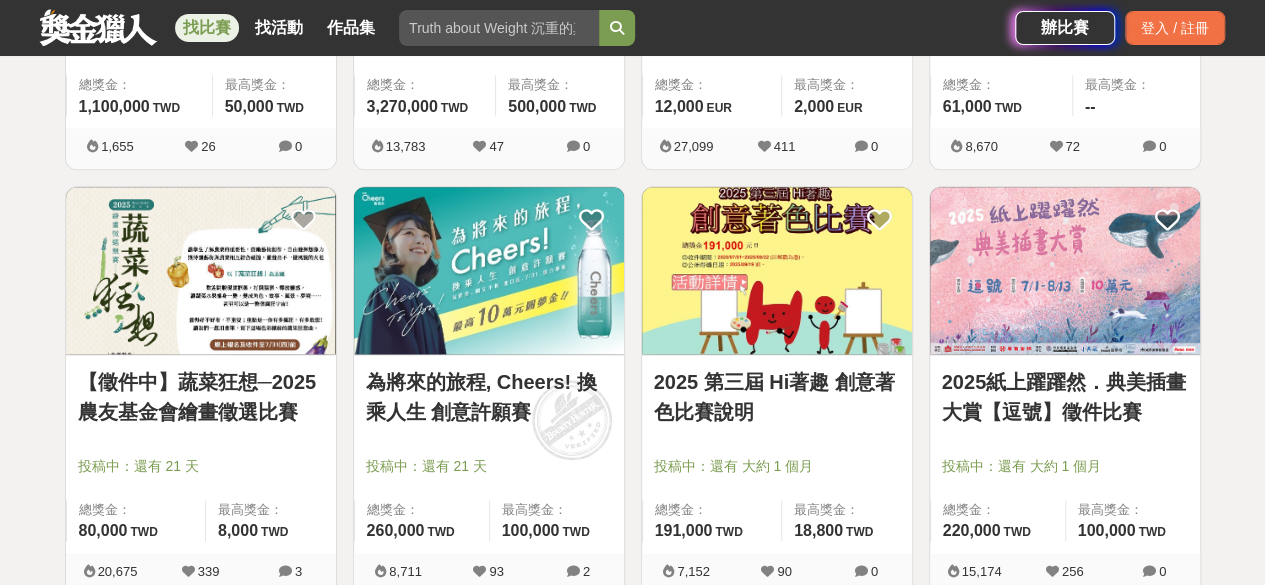 click at bounding box center (489, 270) 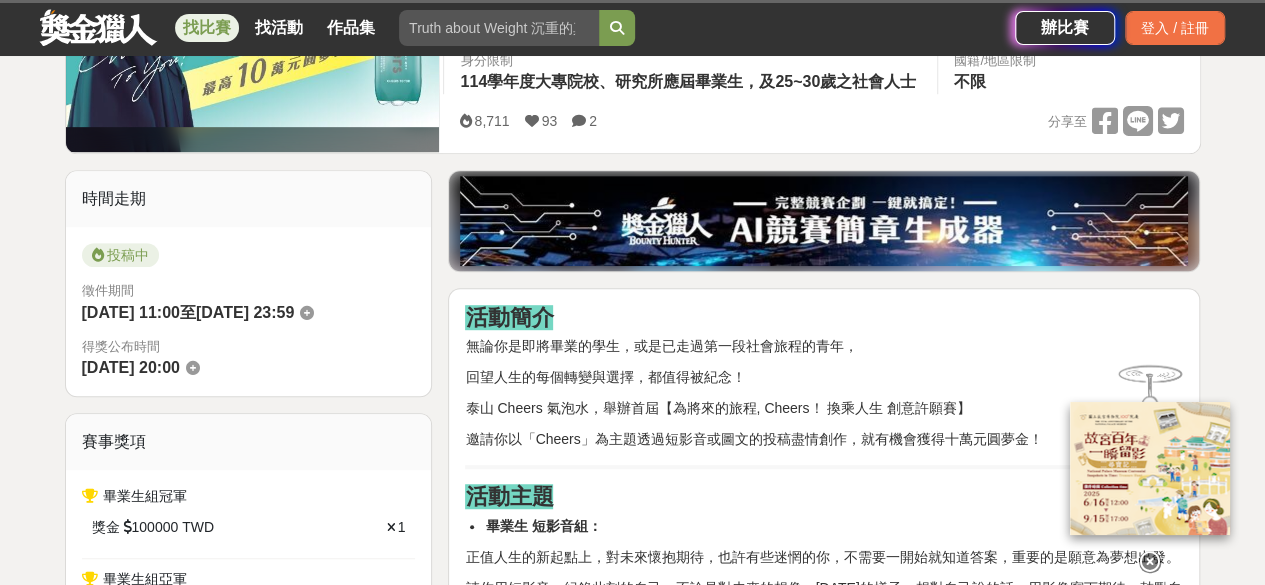 scroll, scrollTop: 500, scrollLeft: 0, axis: vertical 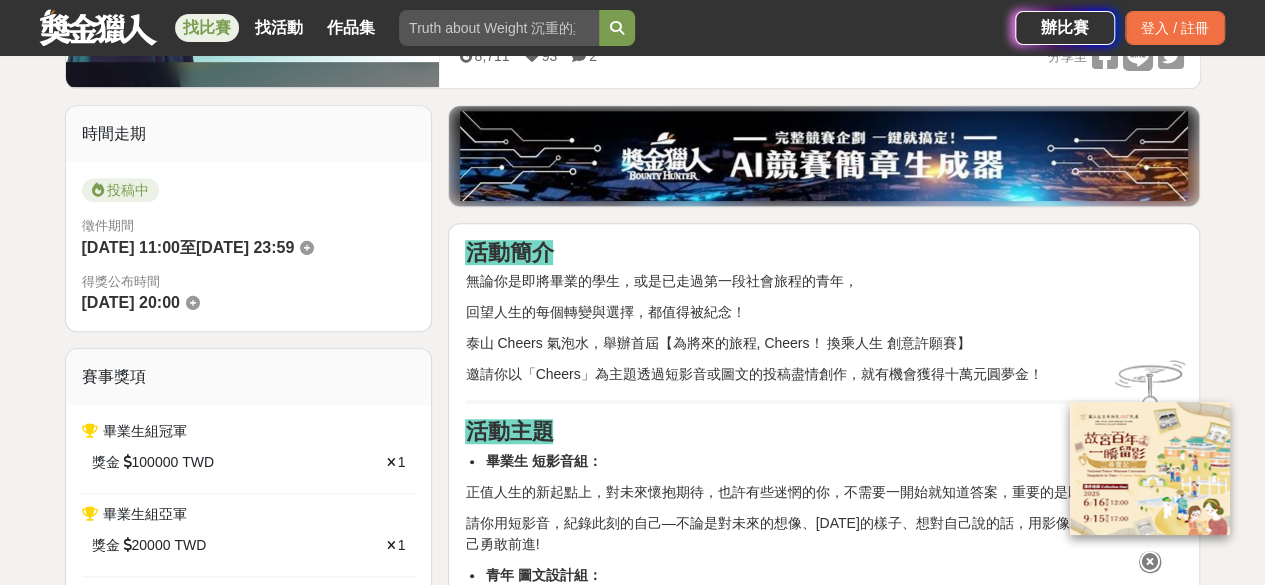 click at bounding box center (1150, 562) 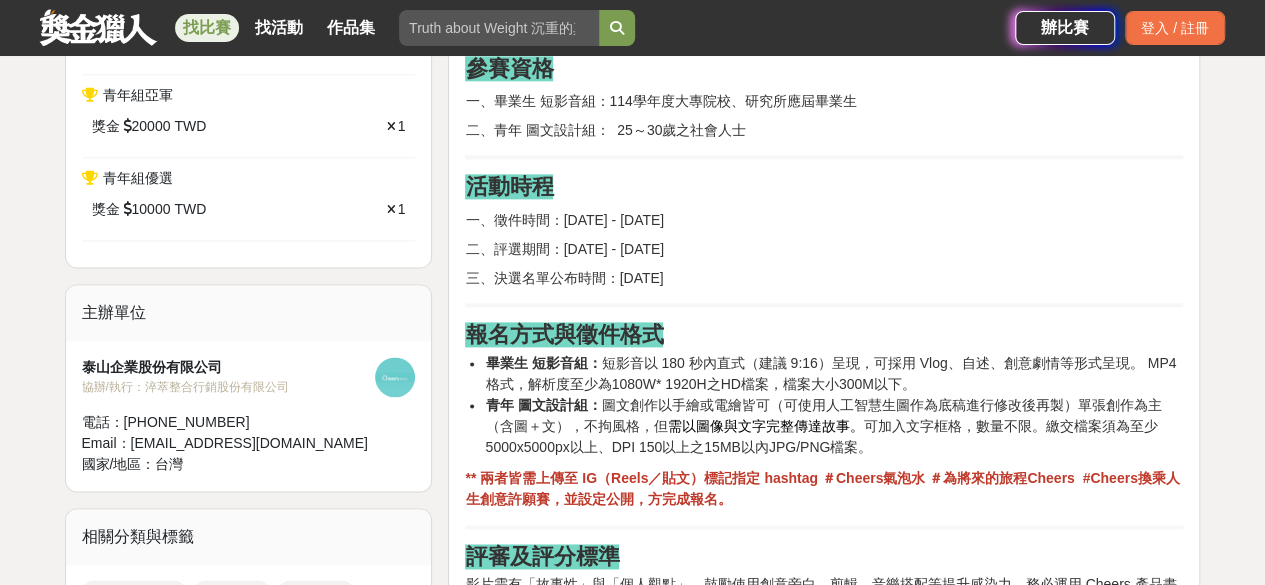 scroll, scrollTop: 1200, scrollLeft: 0, axis: vertical 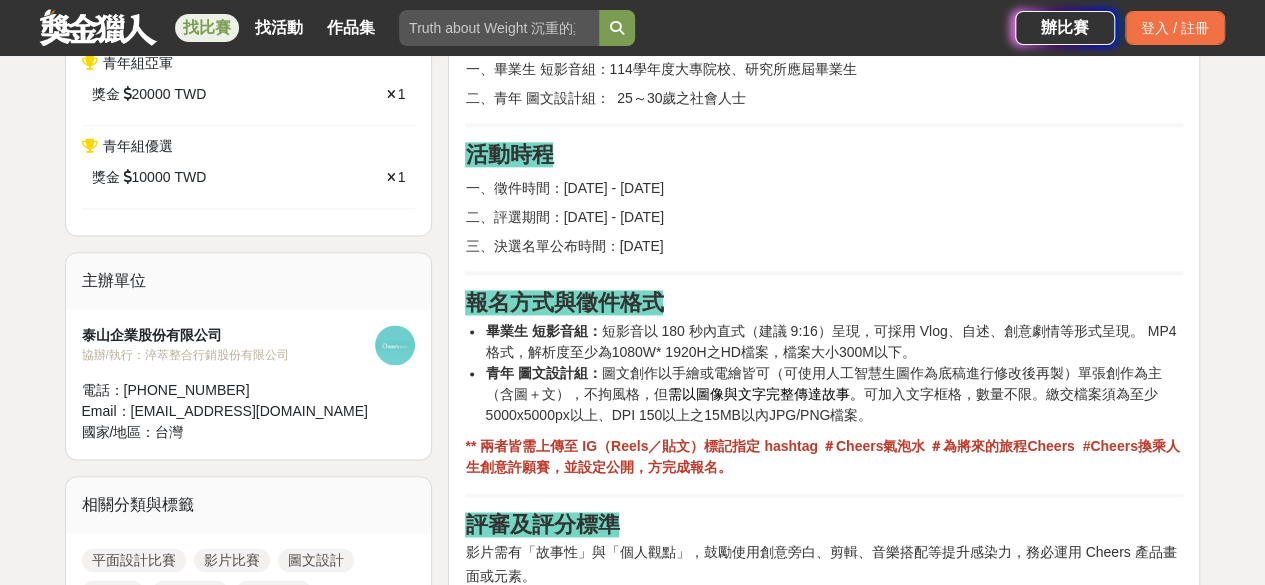 click on "可加入文字框格，數量不限。繳交檔案須為至少5000x5000px以上、DPI 150以上之15MB以內JPG/PNG檔案。" at bounding box center (821, 404) 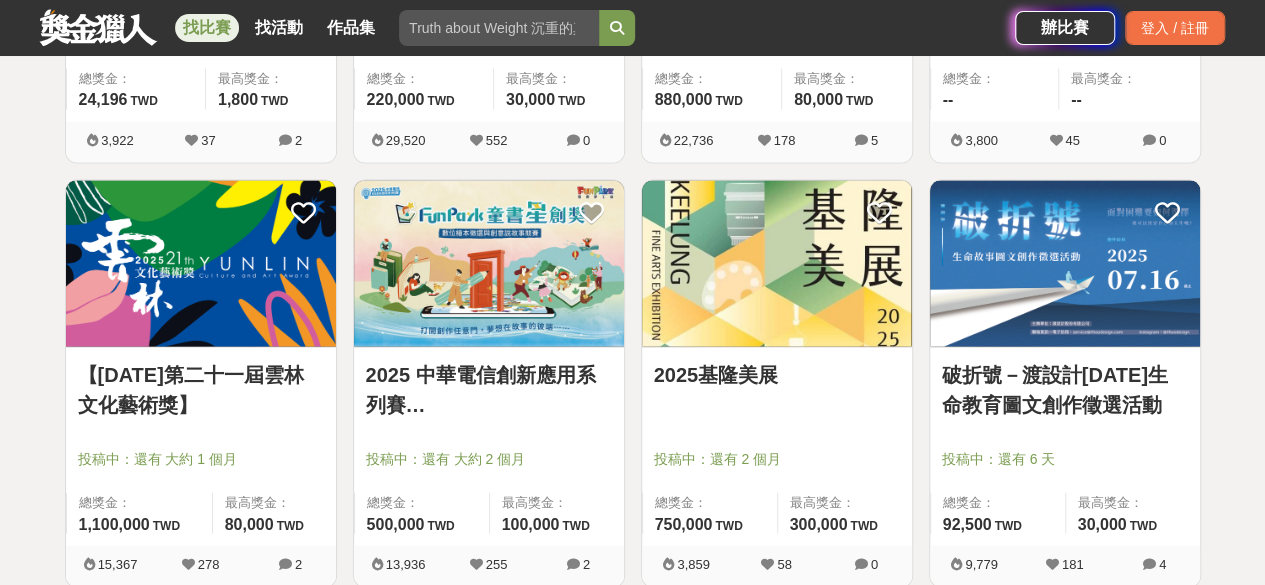 scroll, scrollTop: 2000, scrollLeft: 0, axis: vertical 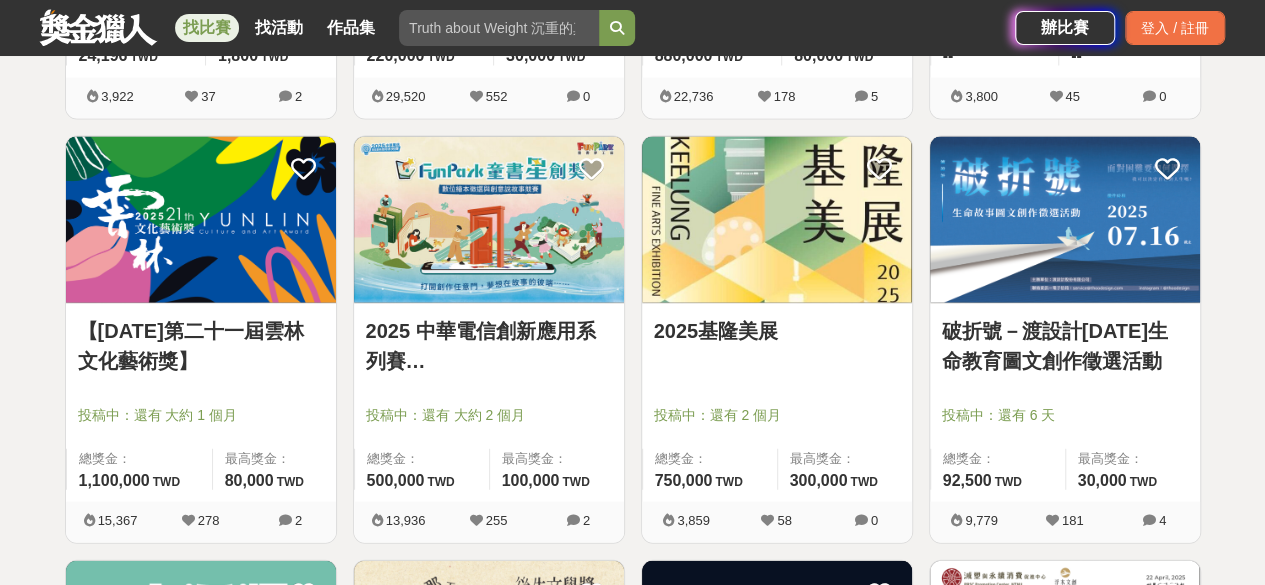 click on "2025基隆美展" at bounding box center [777, 331] 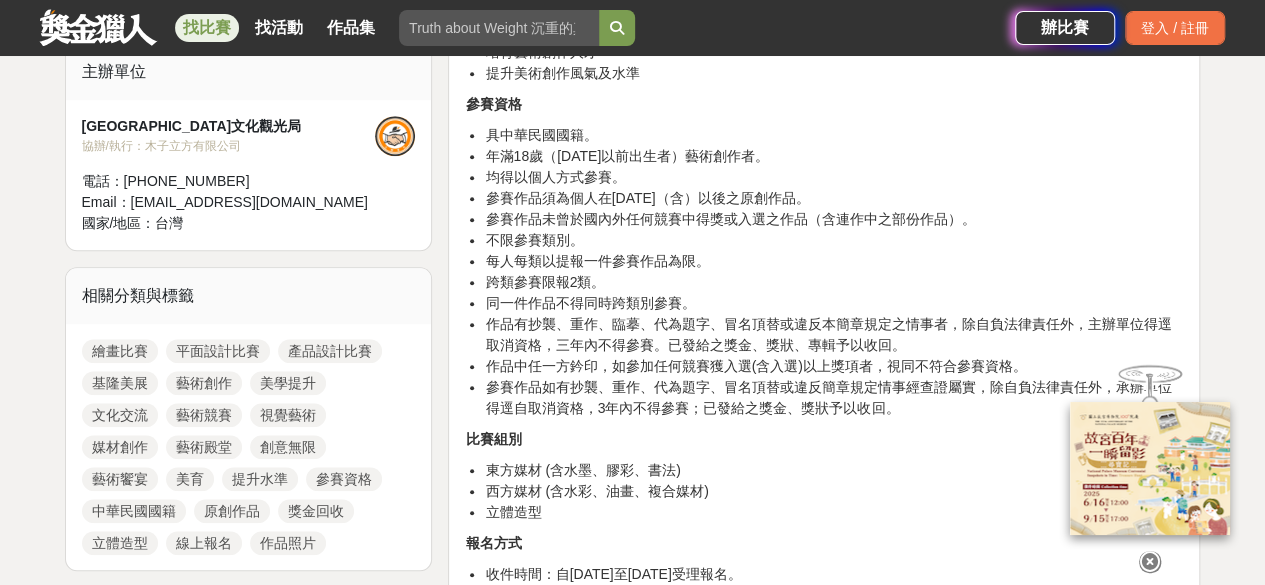 scroll, scrollTop: 1000, scrollLeft: 0, axis: vertical 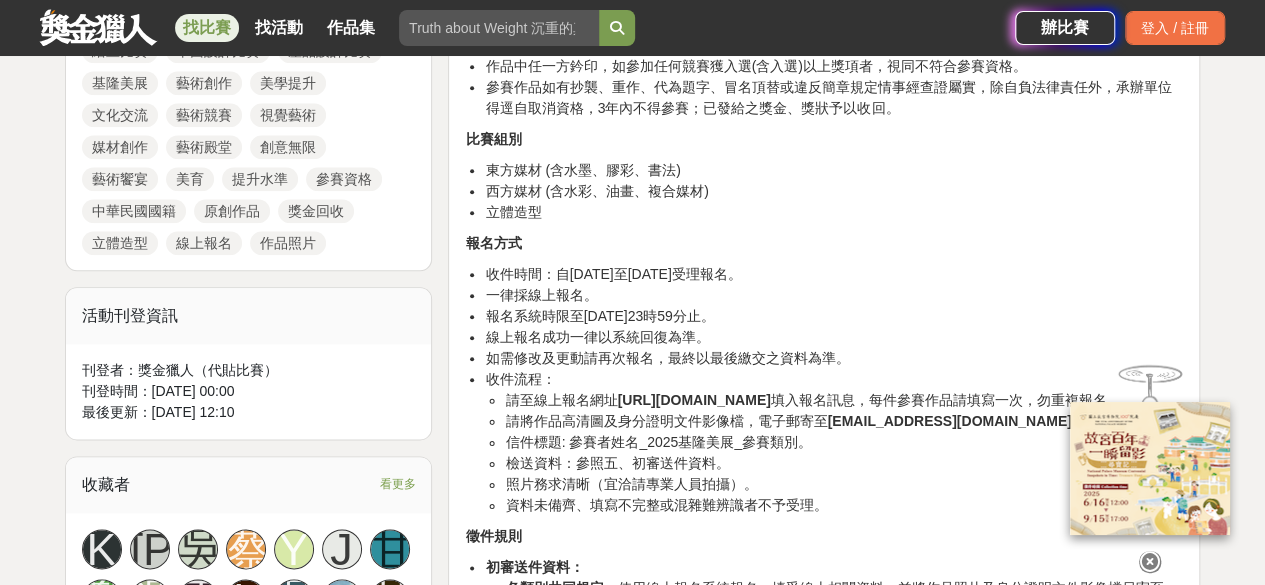 click at bounding box center [1150, 562] 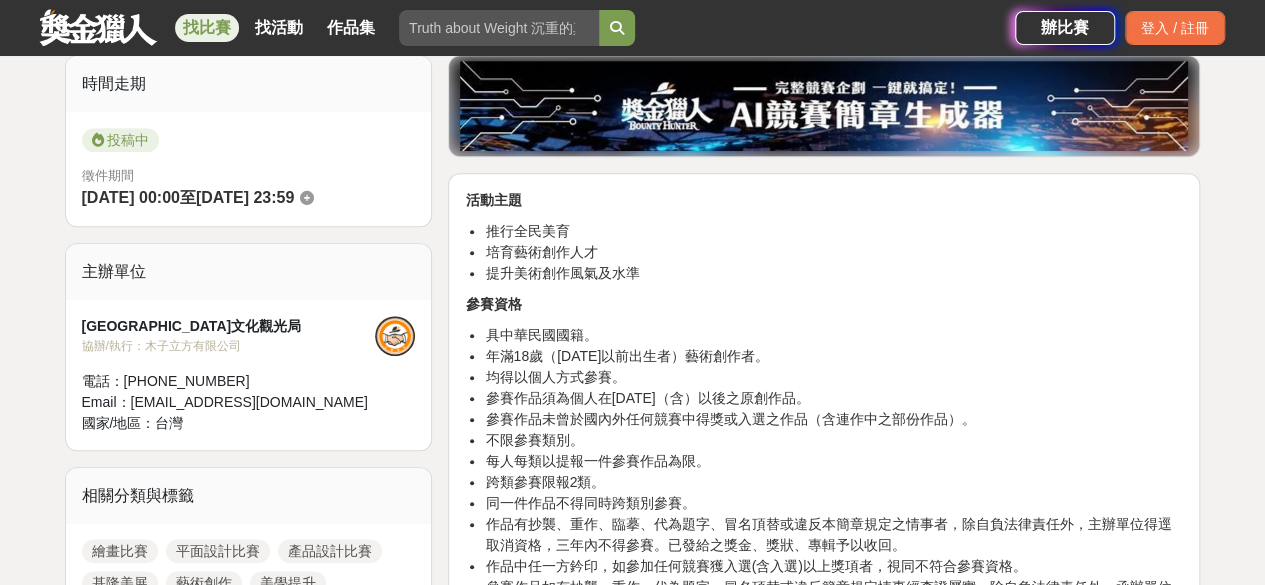 scroll, scrollTop: 1000, scrollLeft: 0, axis: vertical 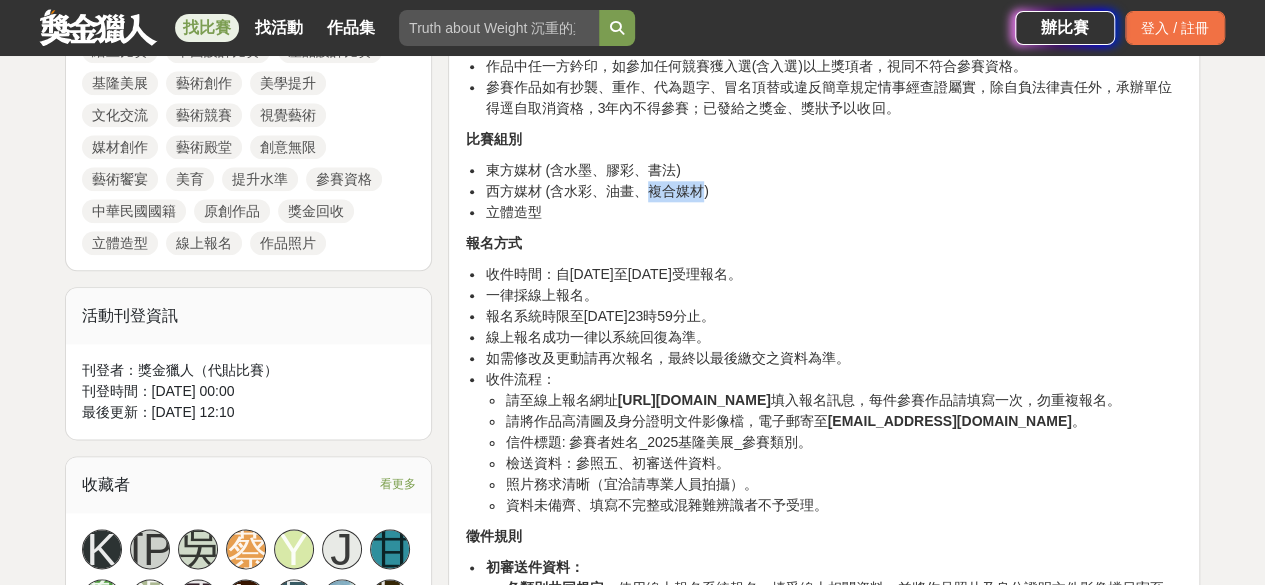 drag, startPoint x: 651, startPoint y: 193, endPoint x: 700, endPoint y: 191, distance: 49.0408 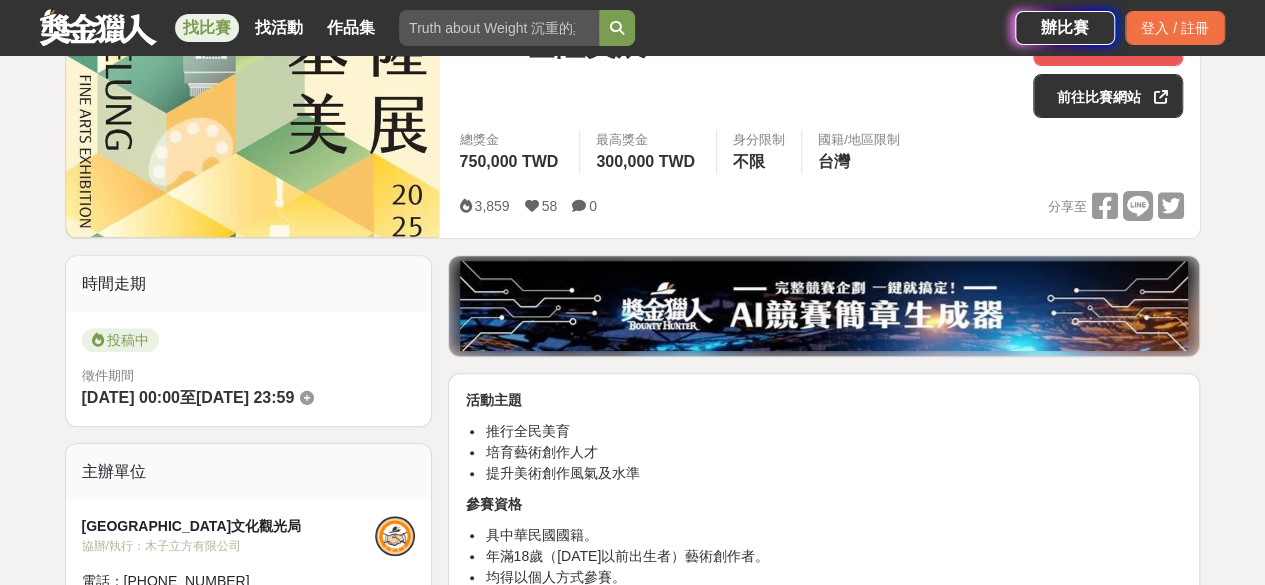 scroll, scrollTop: 0, scrollLeft: 0, axis: both 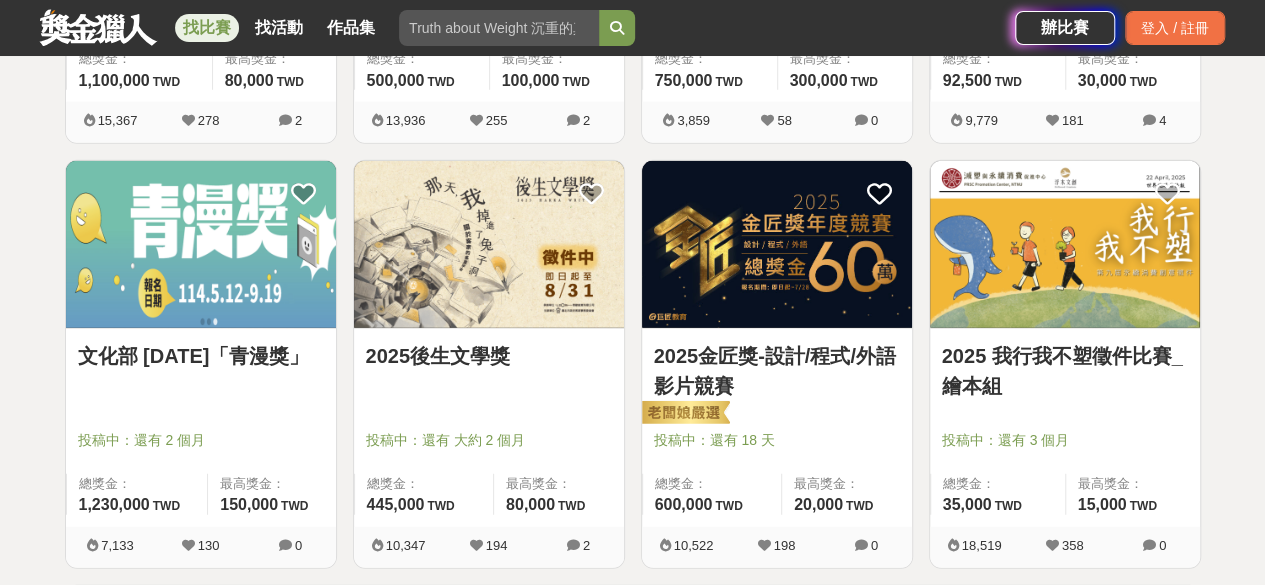 click at bounding box center (777, 244) 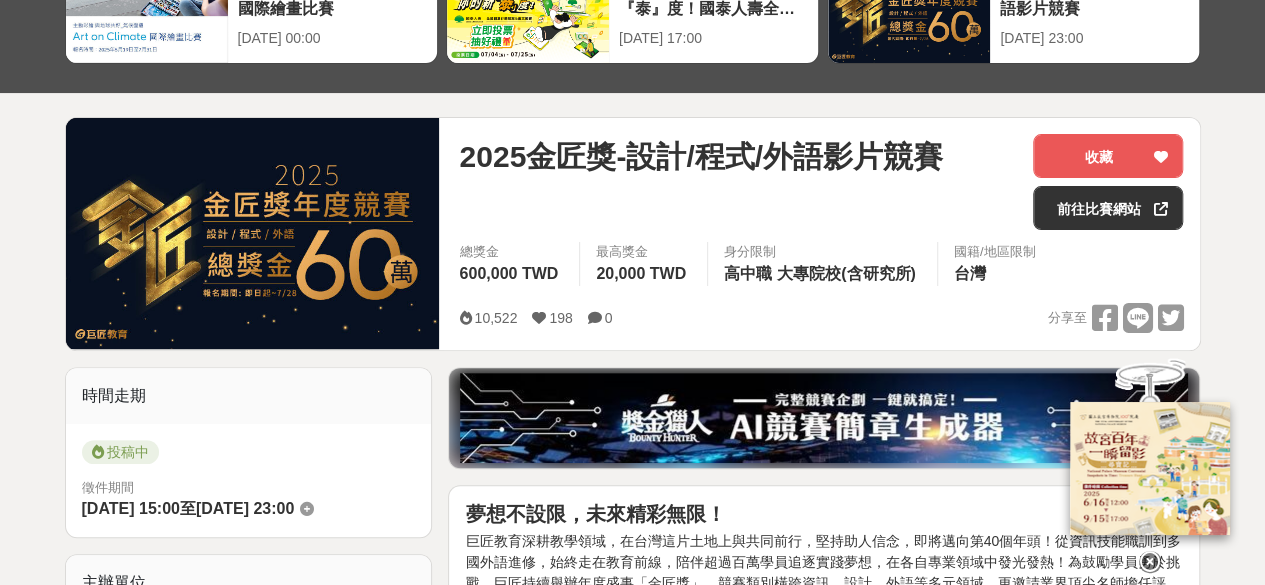 scroll, scrollTop: 600, scrollLeft: 0, axis: vertical 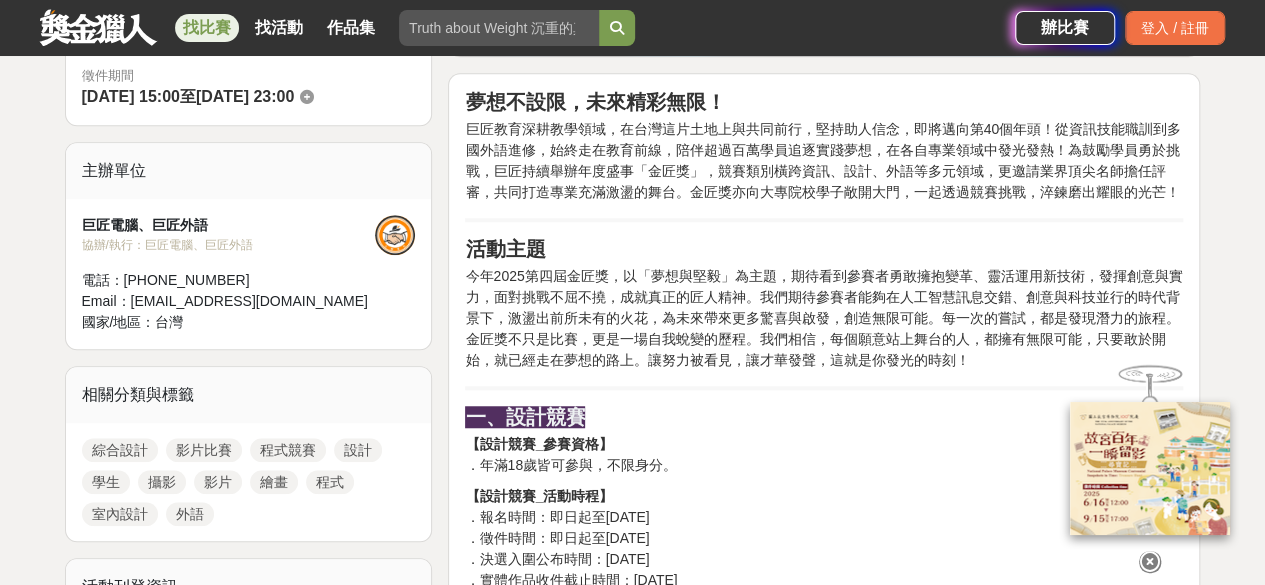 click at bounding box center [1150, 562] 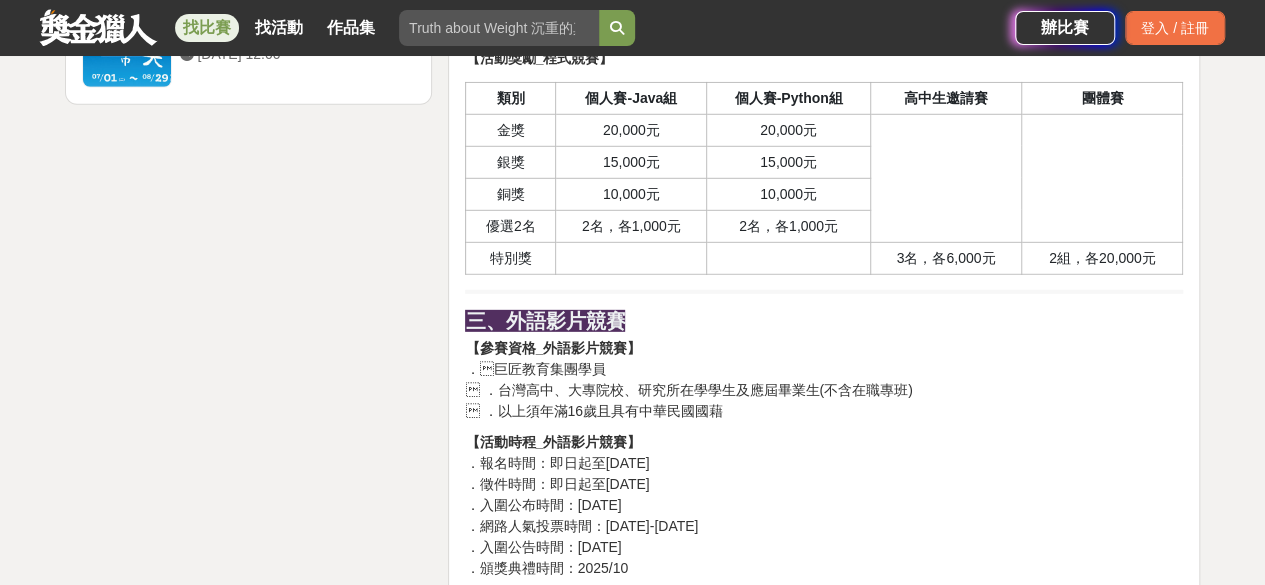 scroll, scrollTop: 2900, scrollLeft: 0, axis: vertical 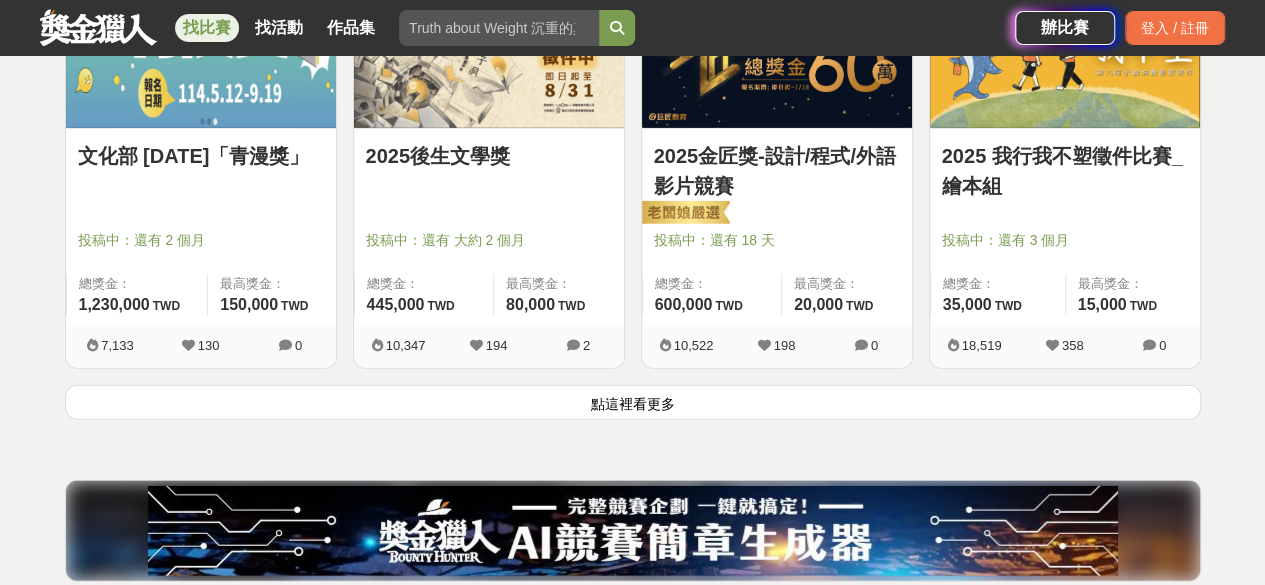 click on "點這裡看更多" at bounding box center (633, 402) 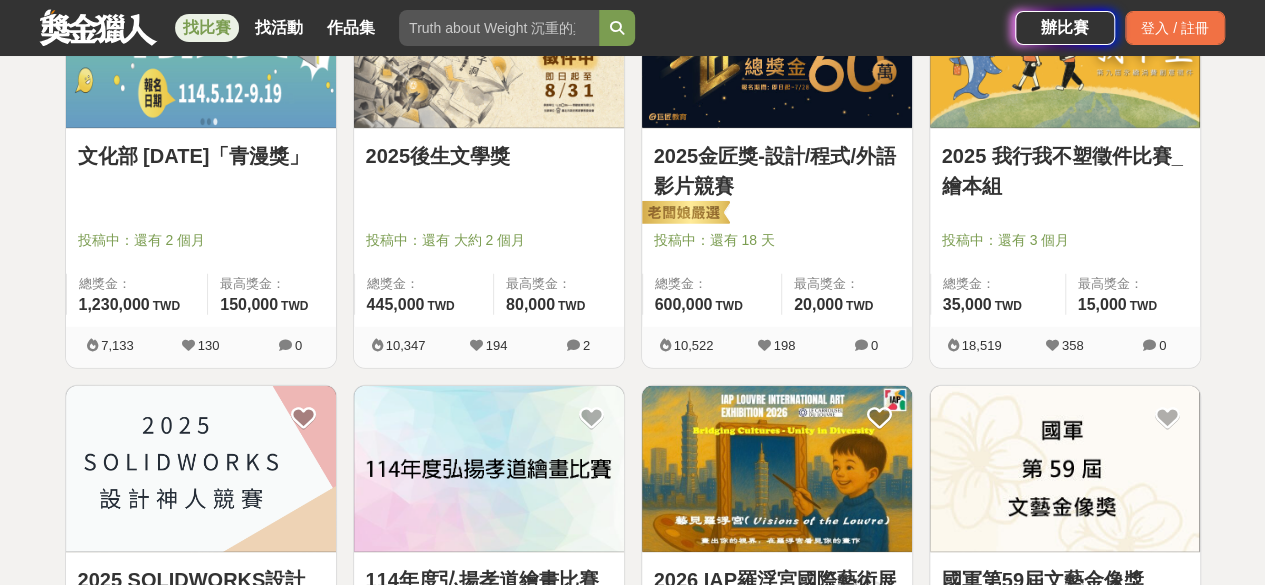 click at bounding box center [1065, 44] 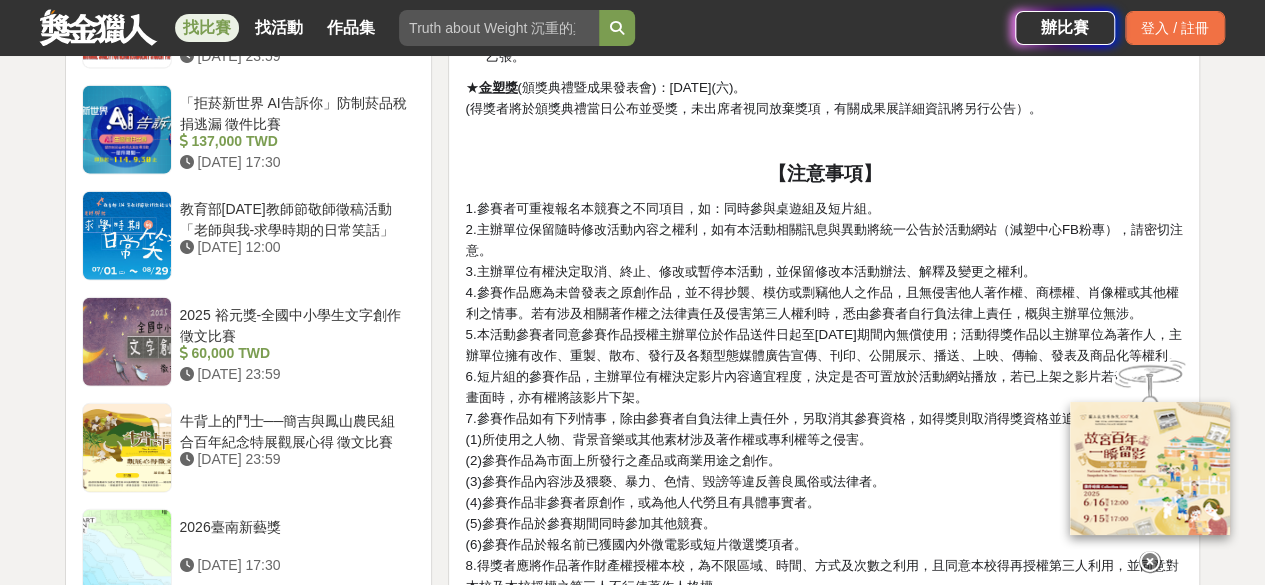scroll, scrollTop: 2400, scrollLeft: 0, axis: vertical 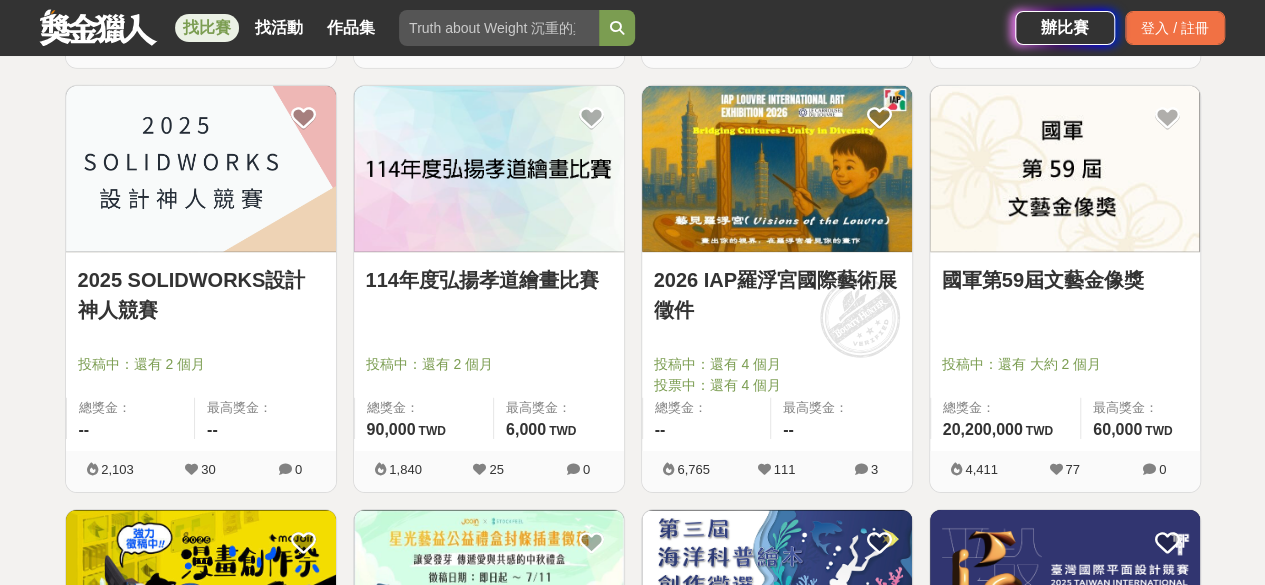 click at bounding box center (777, 169) 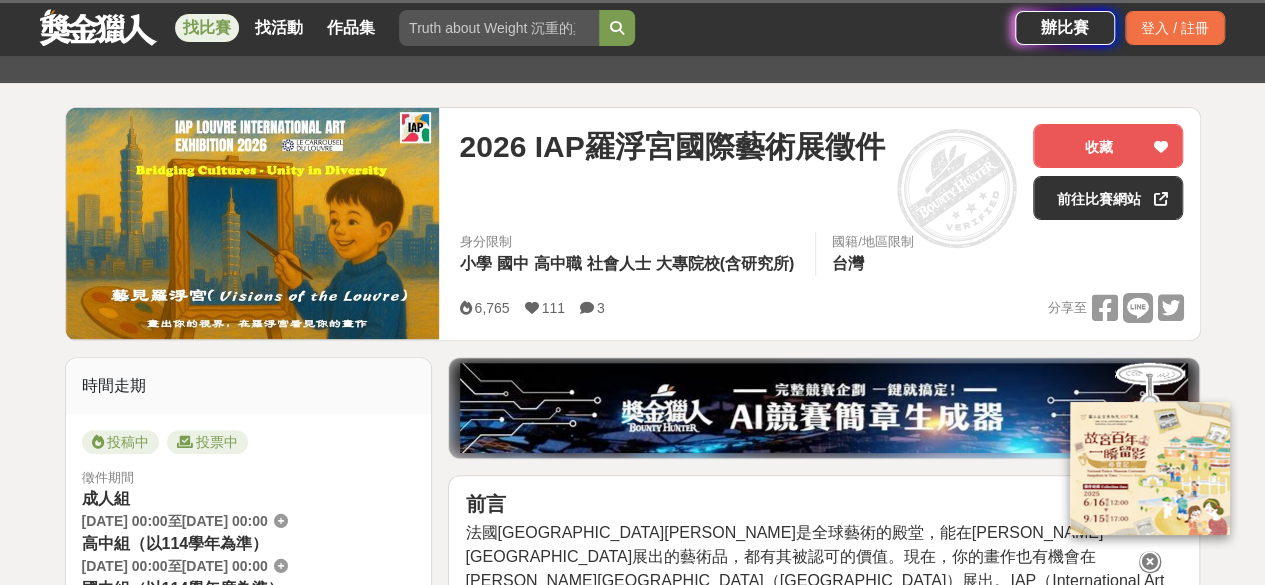 scroll, scrollTop: 500, scrollLeft: 0, axis: vertical 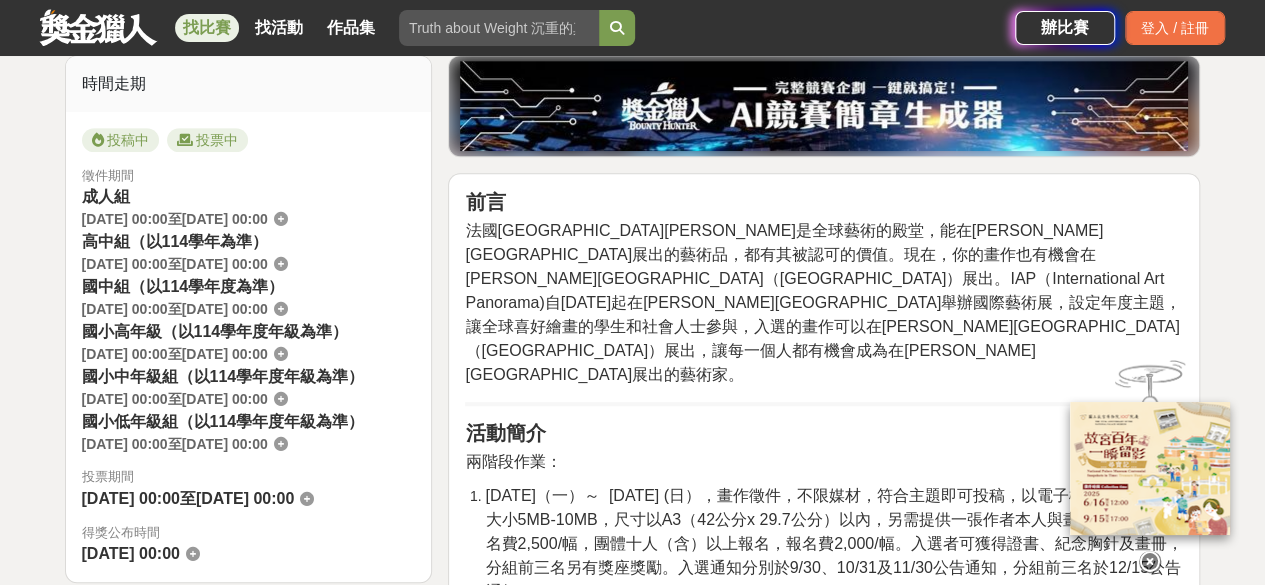 click at bounding box center [1150, 562] 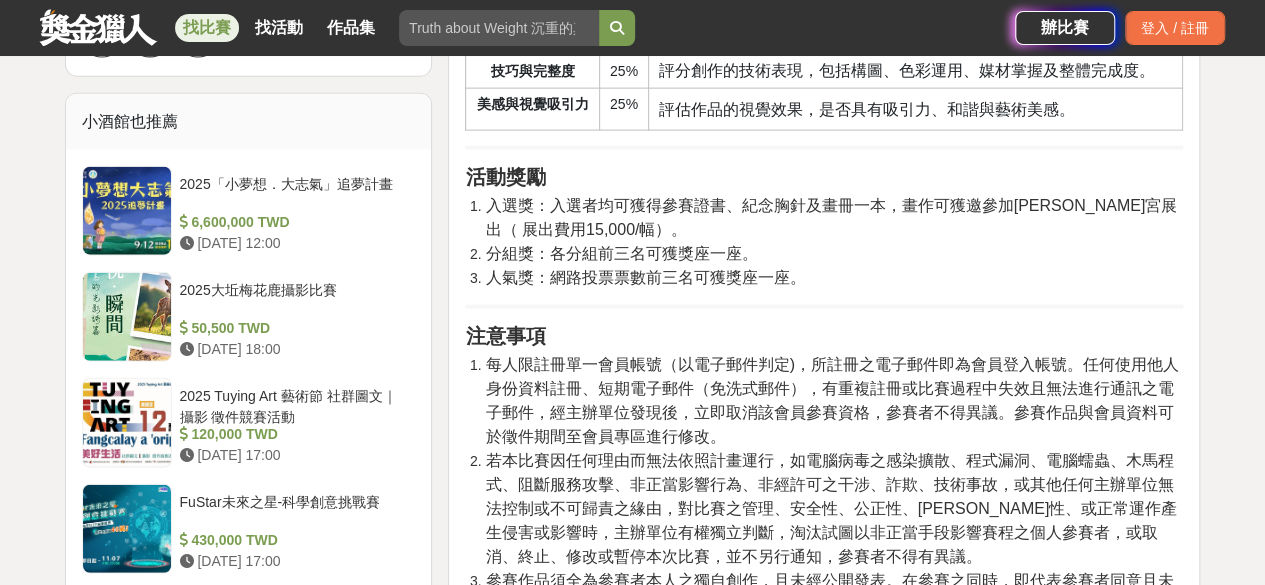 scroll, scrollTop: 2300, scrollLeft: 0, axis: vertical 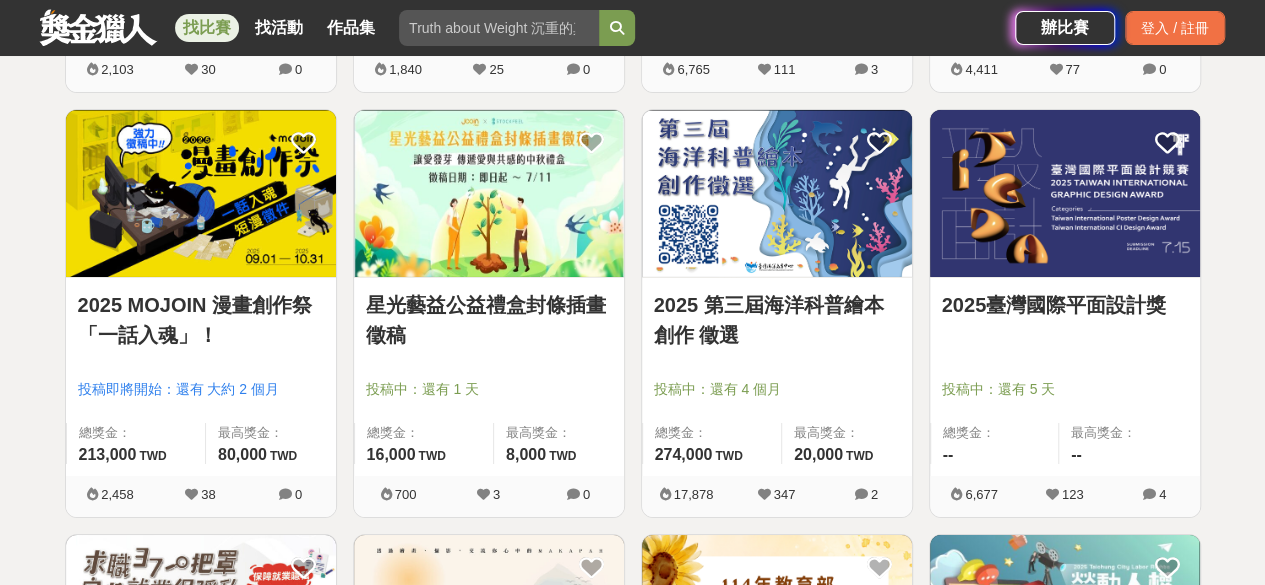 click at bounding box center [1065, 193] 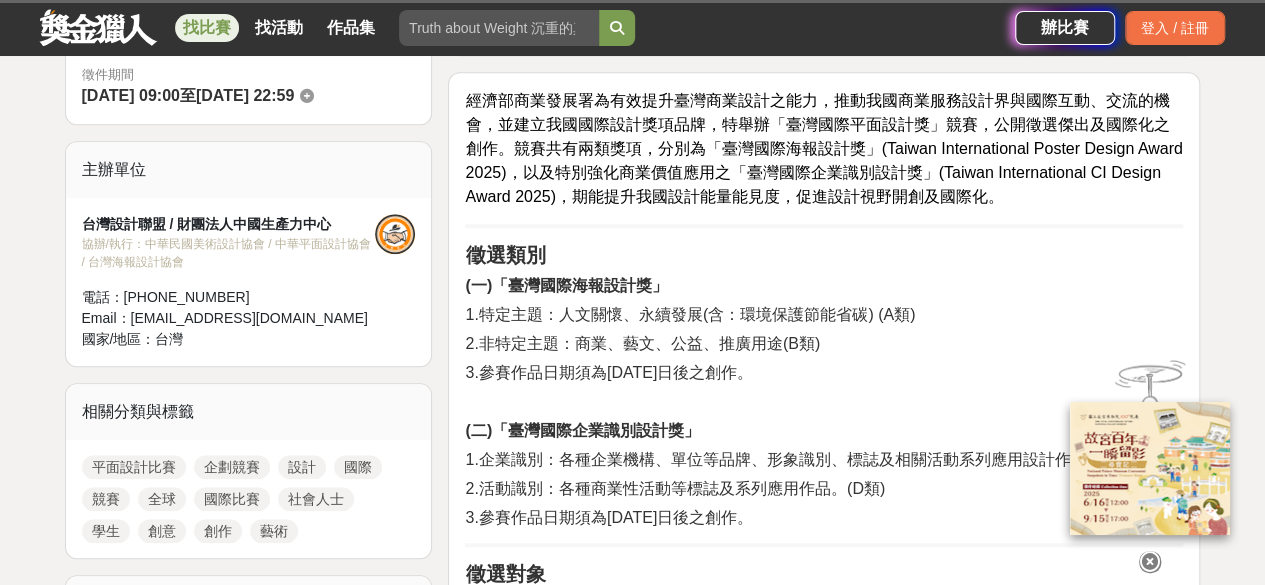 scroll, scrollTop: 700, scrollLeft: 0, axis: vertical 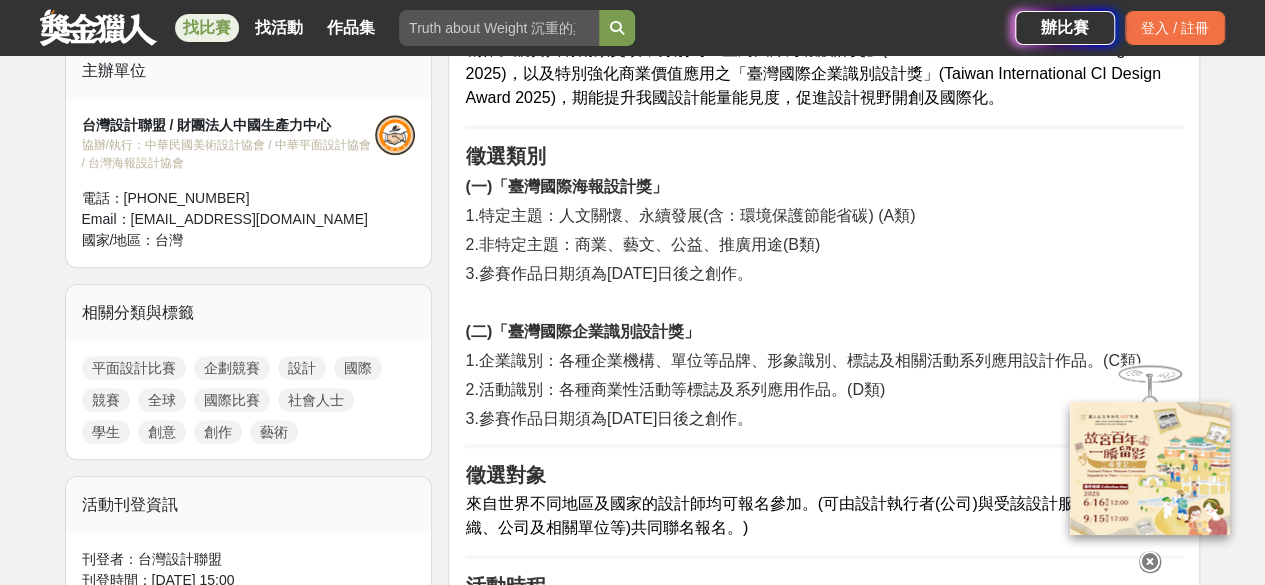 click at bounding box center (1150, 562) 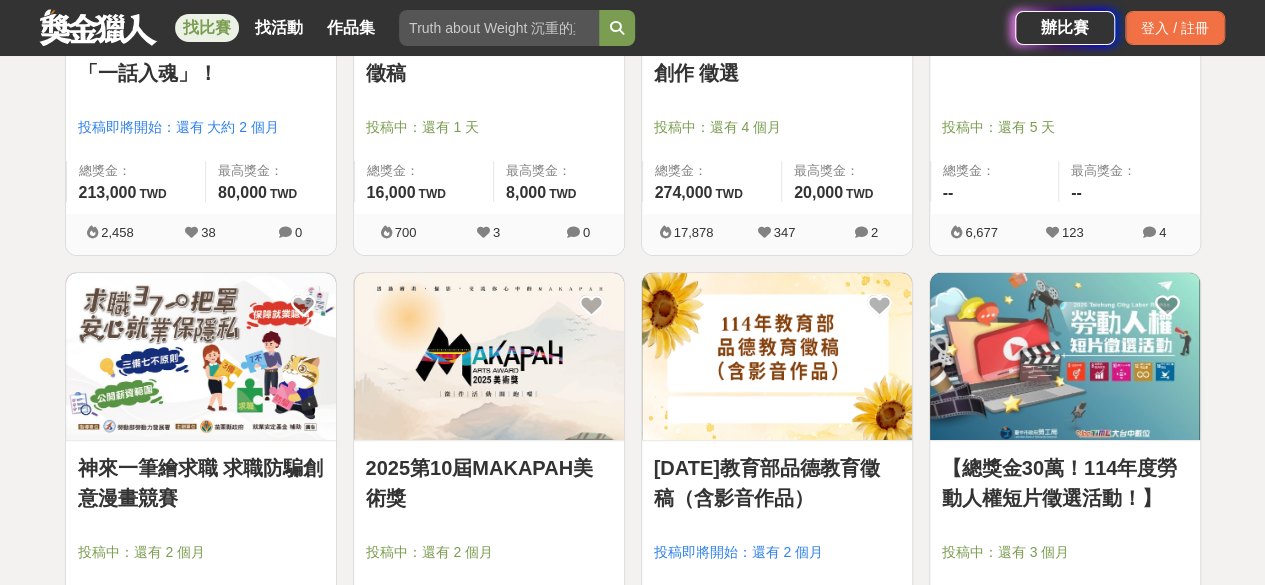 scroll, scrollTop: 3600, scrollLeft: 0, axis: vertical 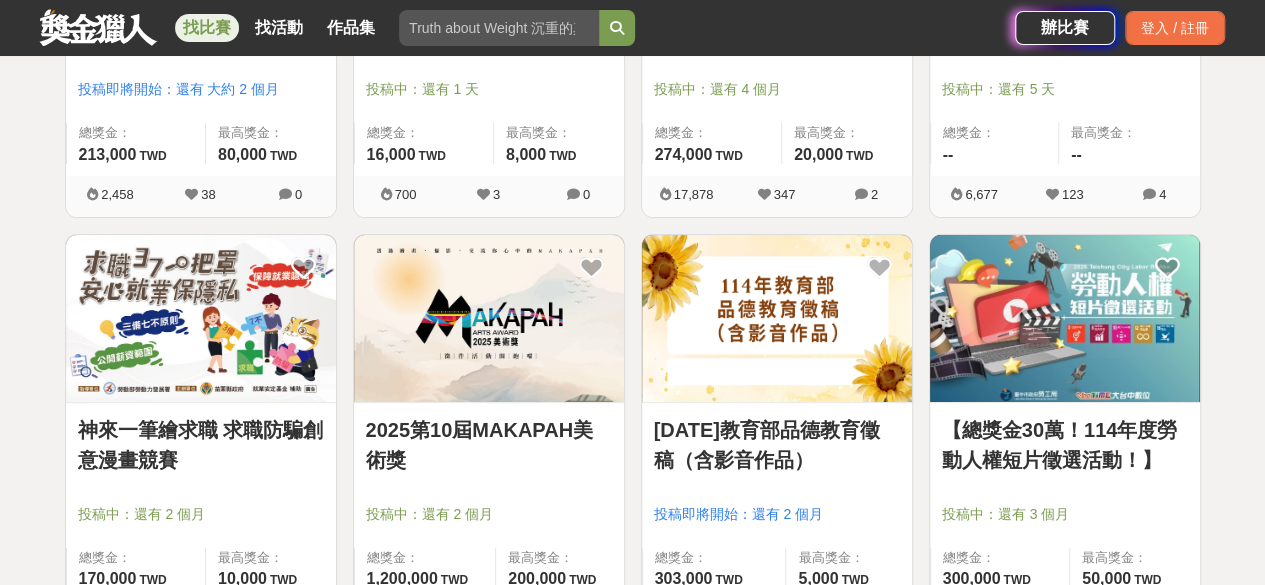 click at bounding box center (489, 318) 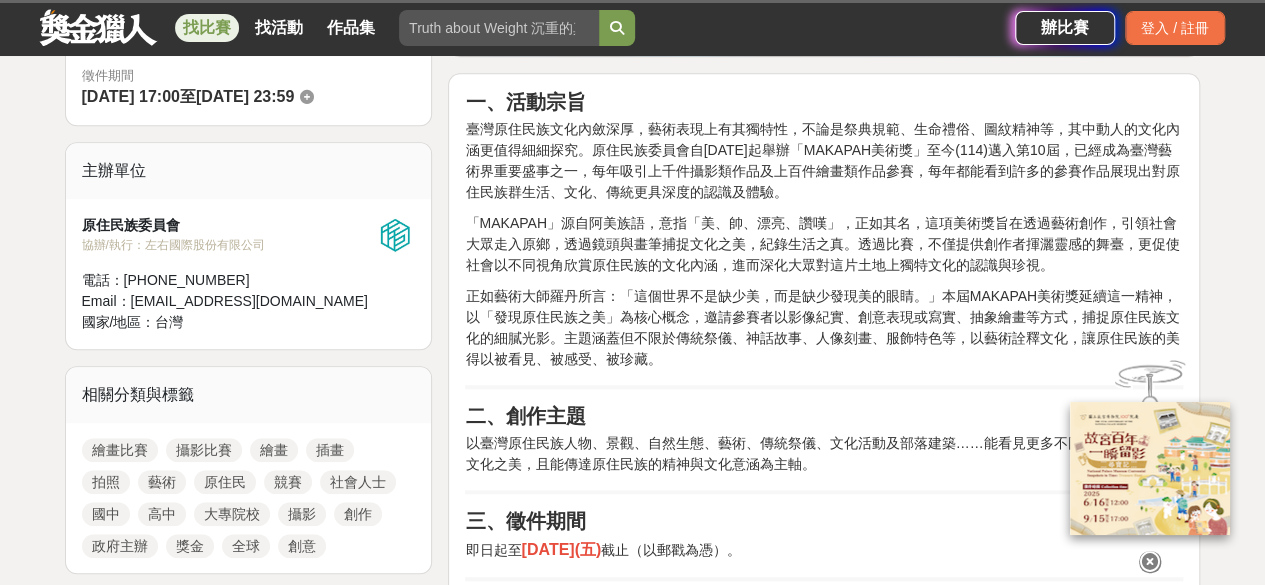 scroll, scrollTop: 800, scrollLeft: 0, axis: vertical 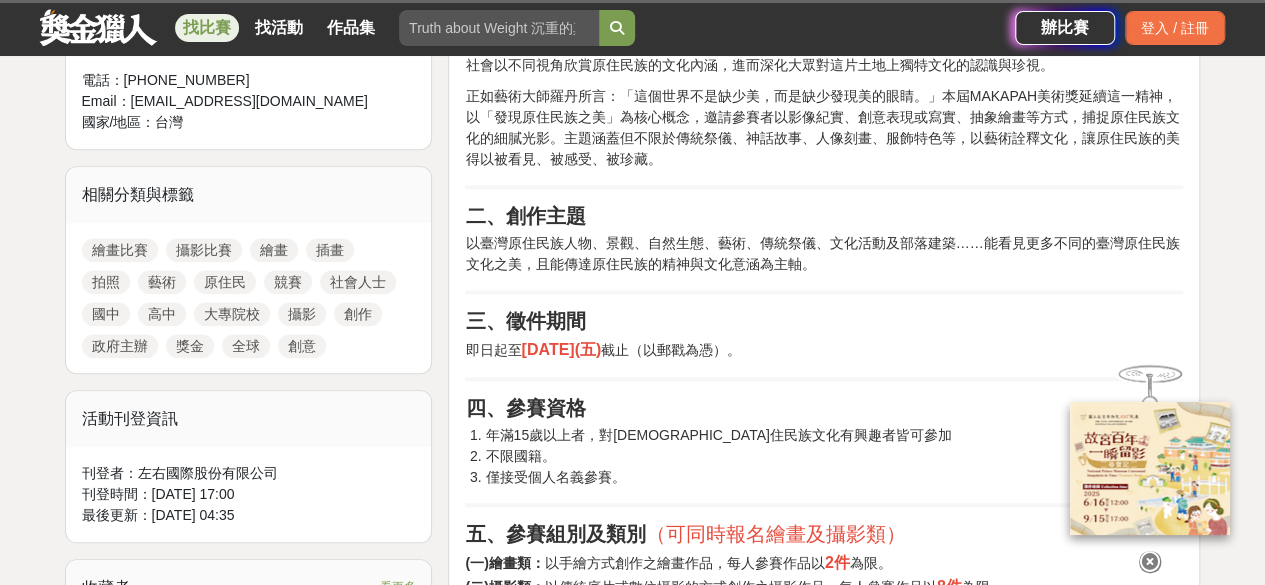 drag, startPoint x: 1146, startPoint y: 561, endPoint x: 1134, endPoint y: 553, distance: 14.422205 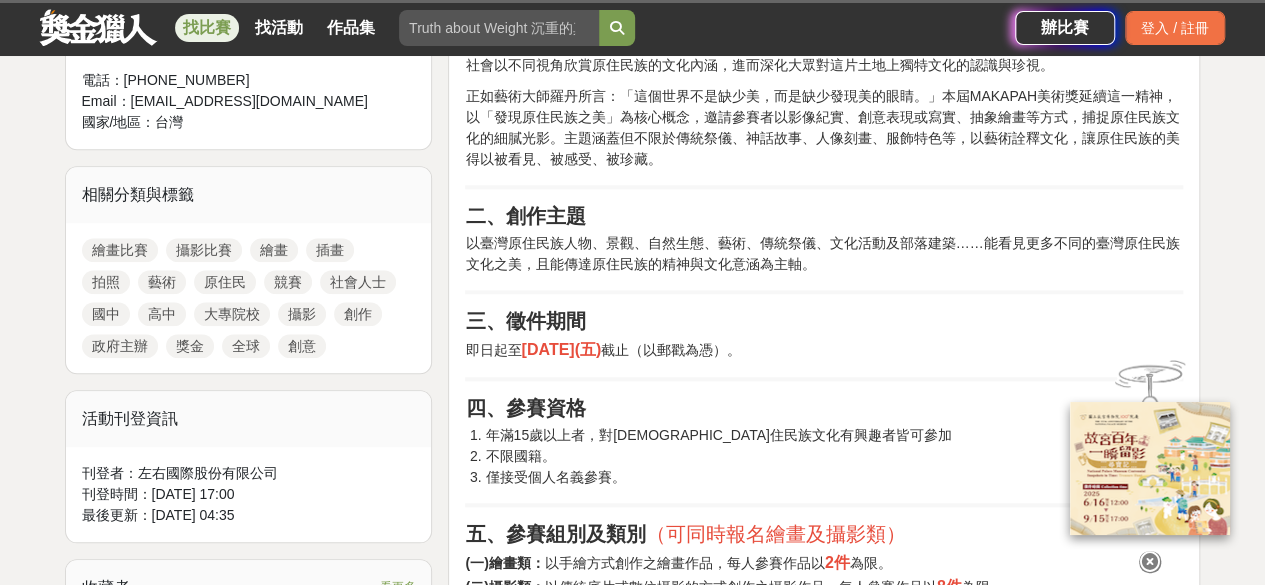 click at bounding box center [1150, 562] 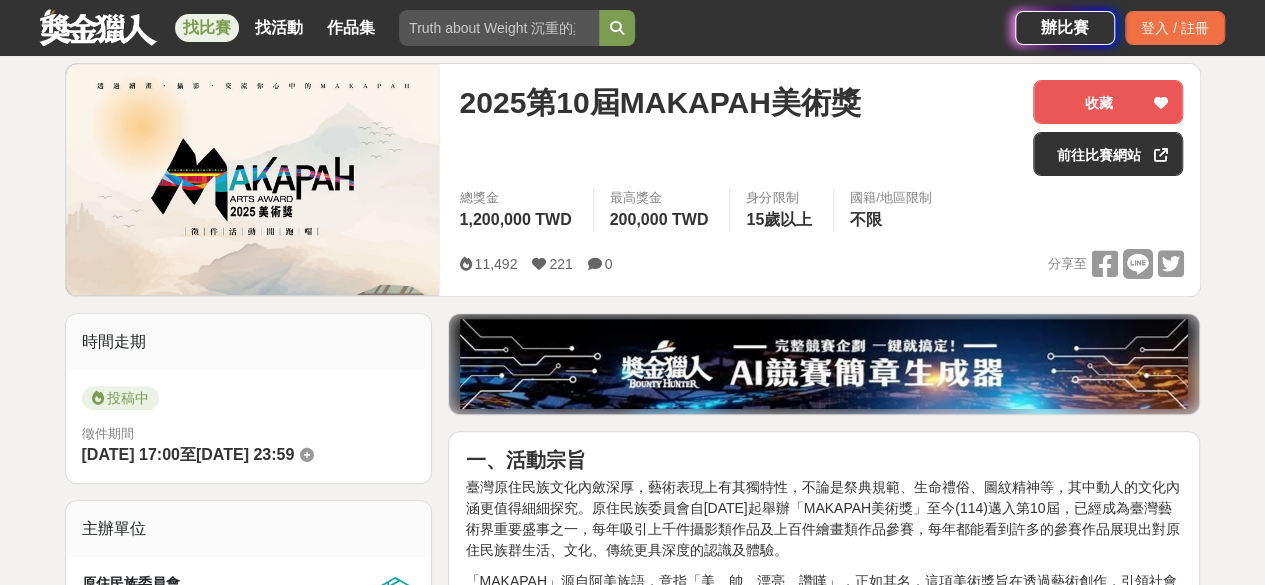 scroll, scrollTop: 100, scrollLeft: 0, axis: vertical 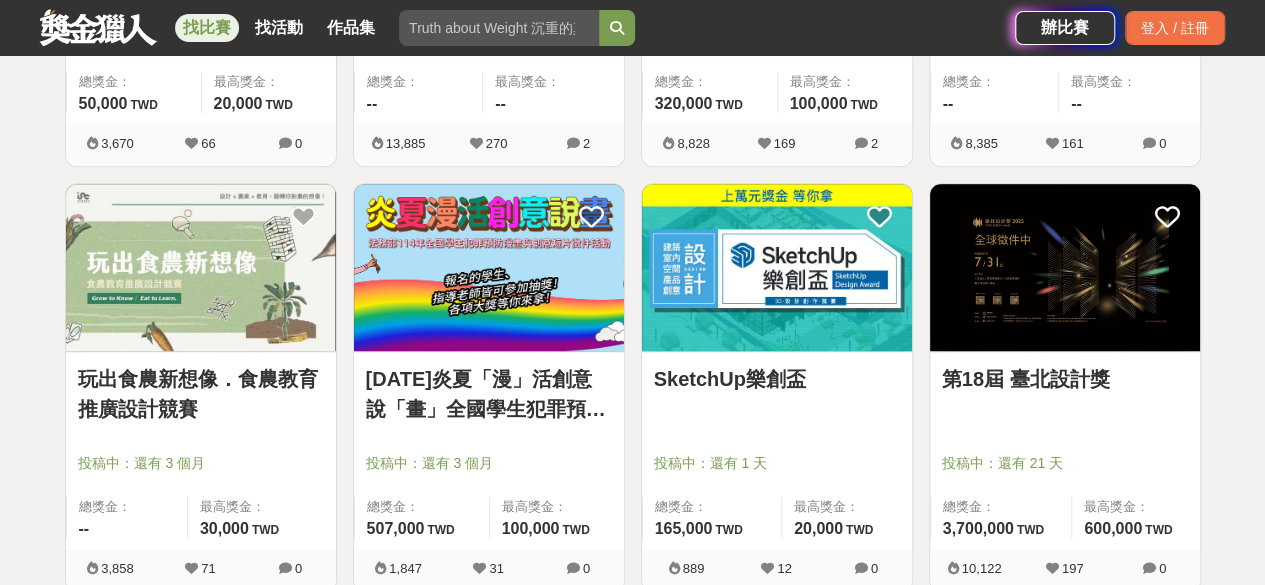 click on "第18屆 臺北設計獎" at bounding box center [1065, 379] 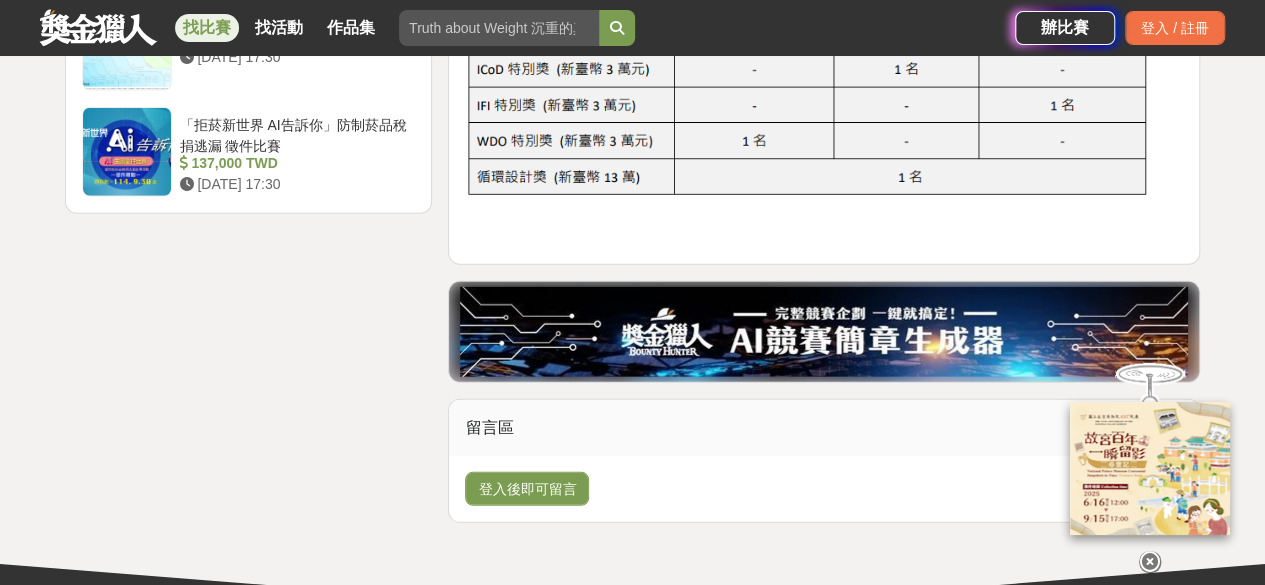 scroll, scrollTop: 2900, scrollLeft: 0, axis: vertical 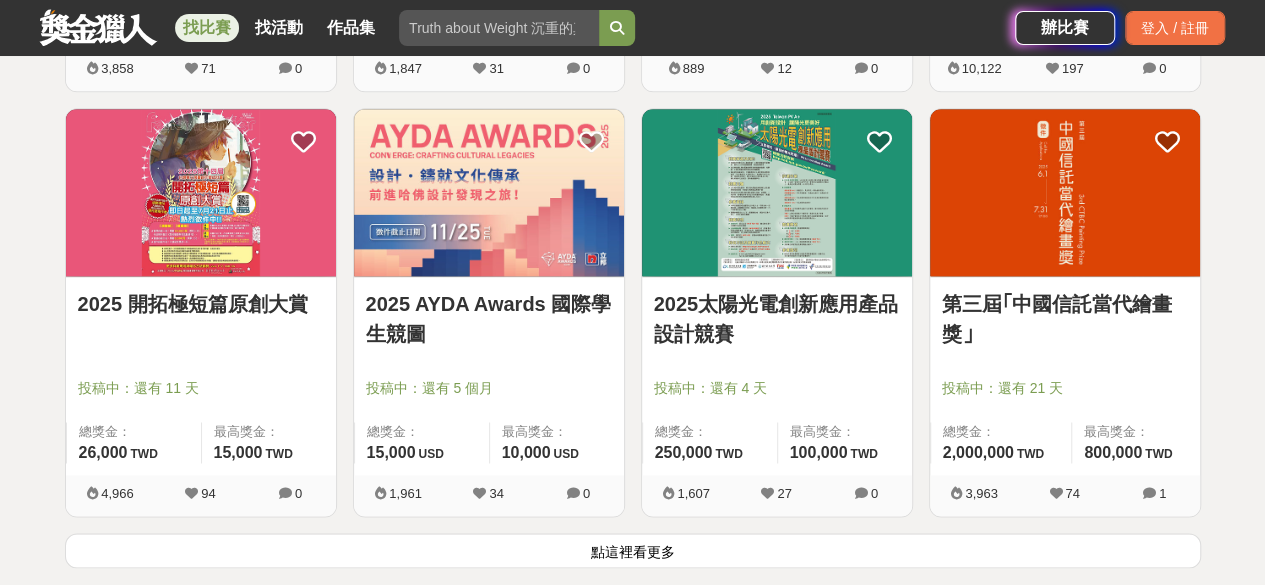 click on "點這裡看更多" at bounding box center (633, 550) 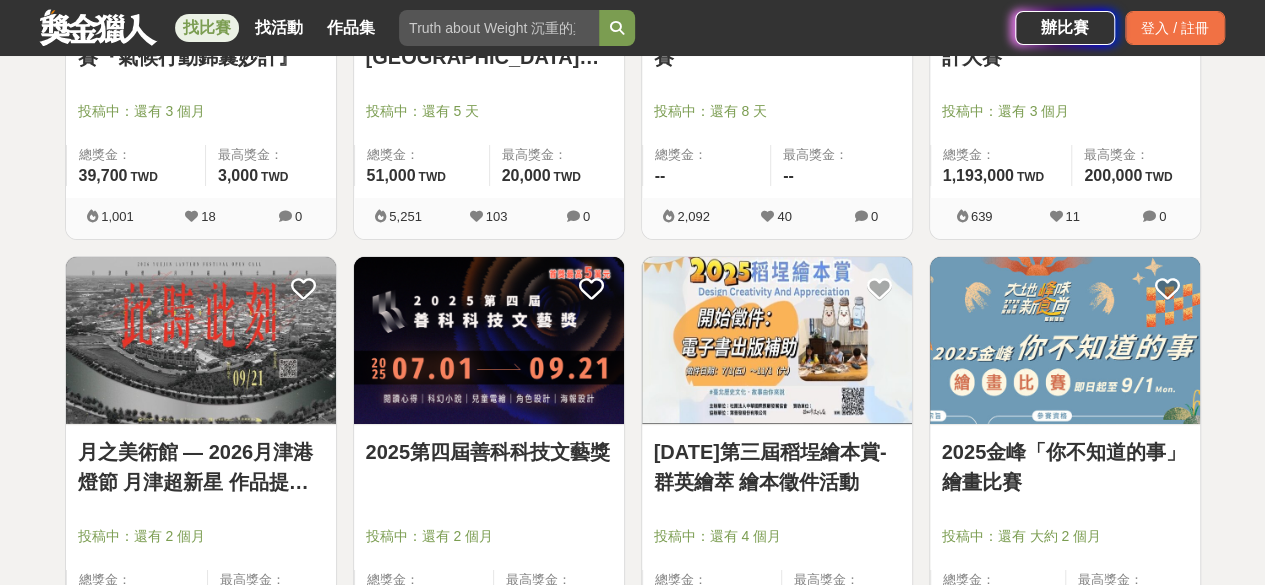 scroll, scrollTop: 8000, scrollLeft: 0, axis: vertical 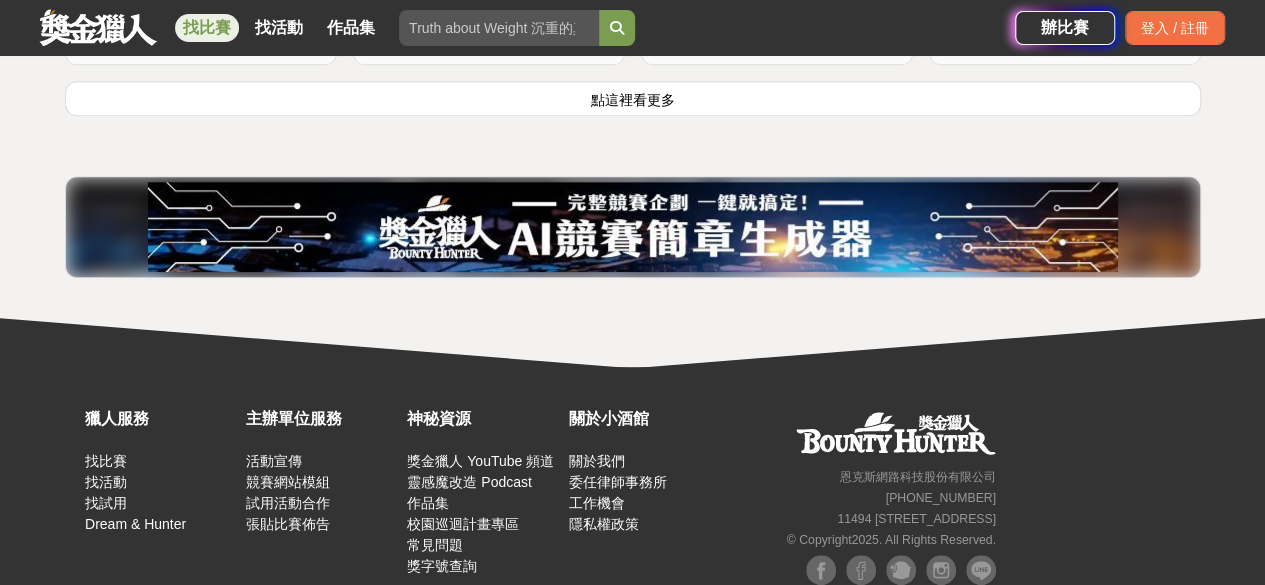 click on "點這裡看更多" at bounding box center (633, 98) 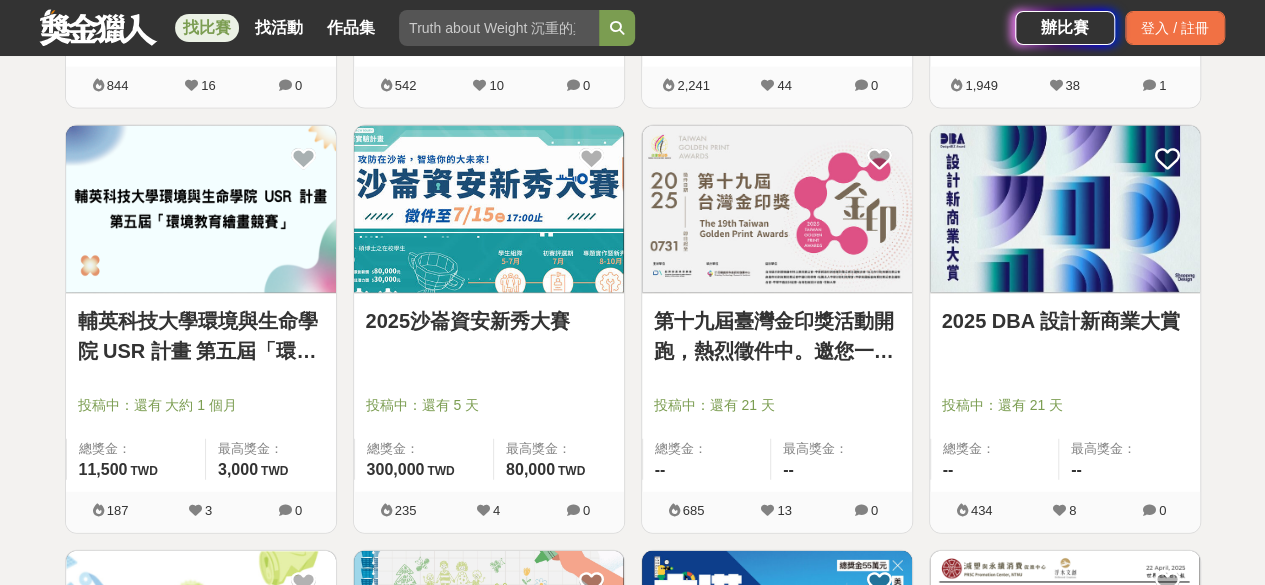 scroll, scrollTop: 10000, scrollLeft: 0, axis: vertical 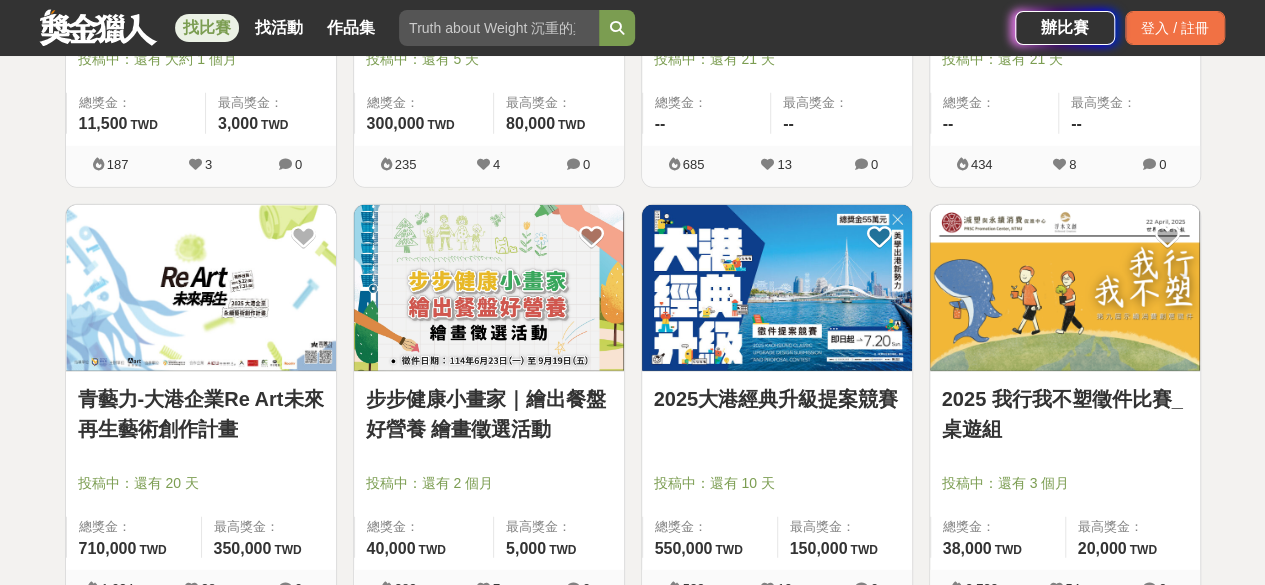 click on "步步健康小畫家｜繪出餐盤好營養 繪畫徵選活動" at bounding box center (489, 414) 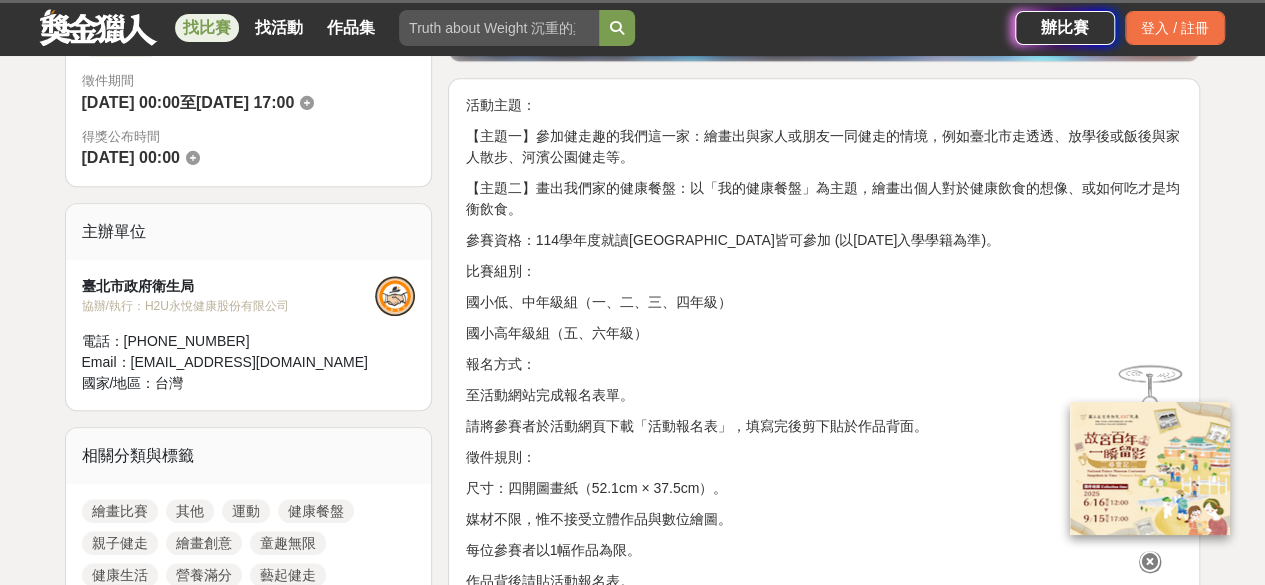 scroll, scrollTop: 600, scrollLeft: 0, axis: vertical 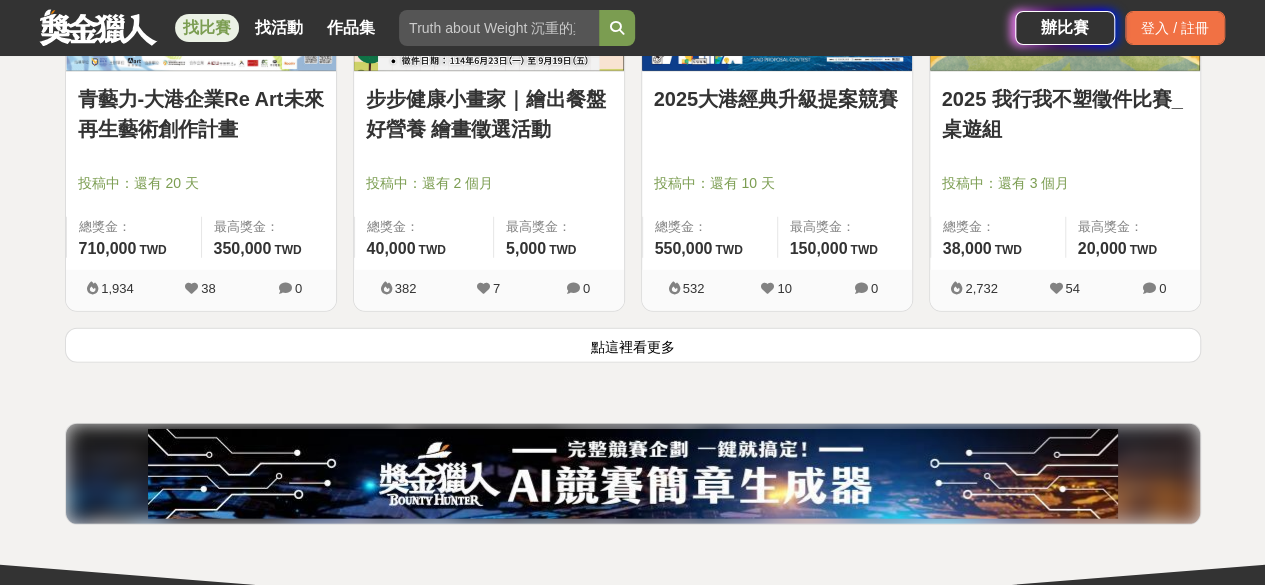 click on "點這裡看更多" at bounding box center (633, 345) 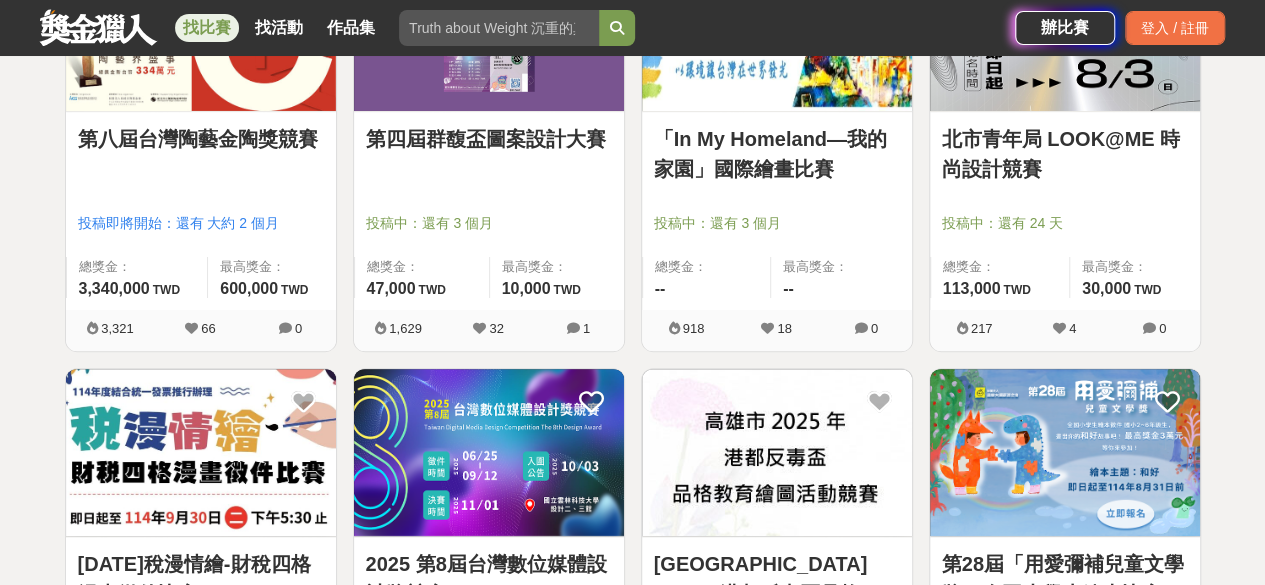 scroll, scrollTop: 11400, scrollLeft: 0, axis: vertical 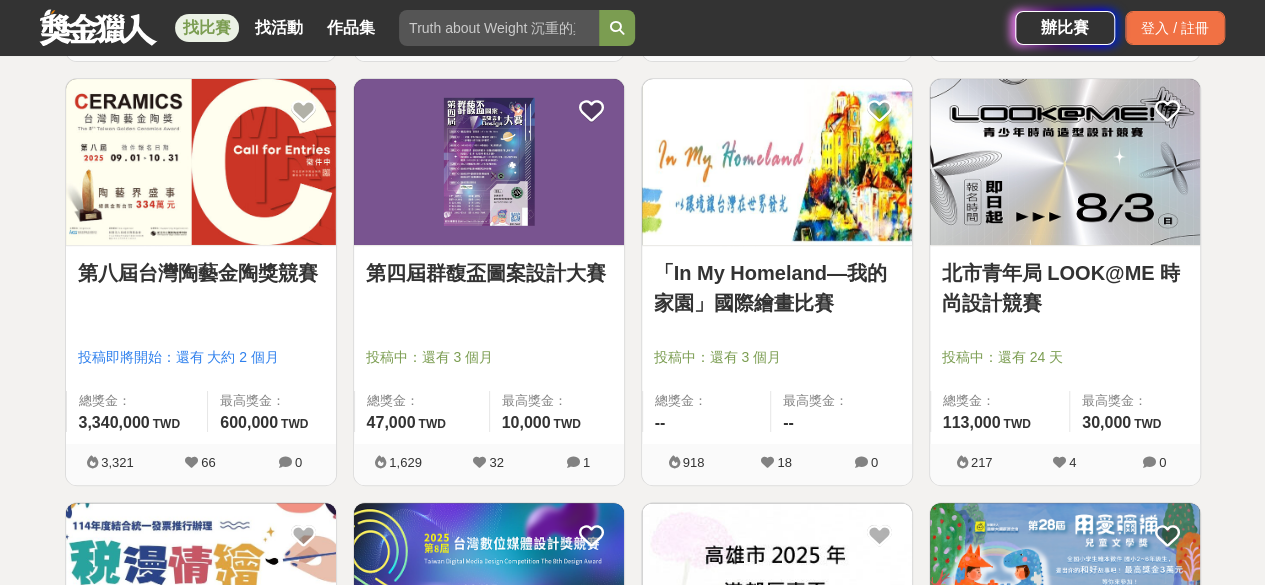 click on "北市青年局 LOOK@ME 時尚設計競賽" at bounding box center [1065, 288] 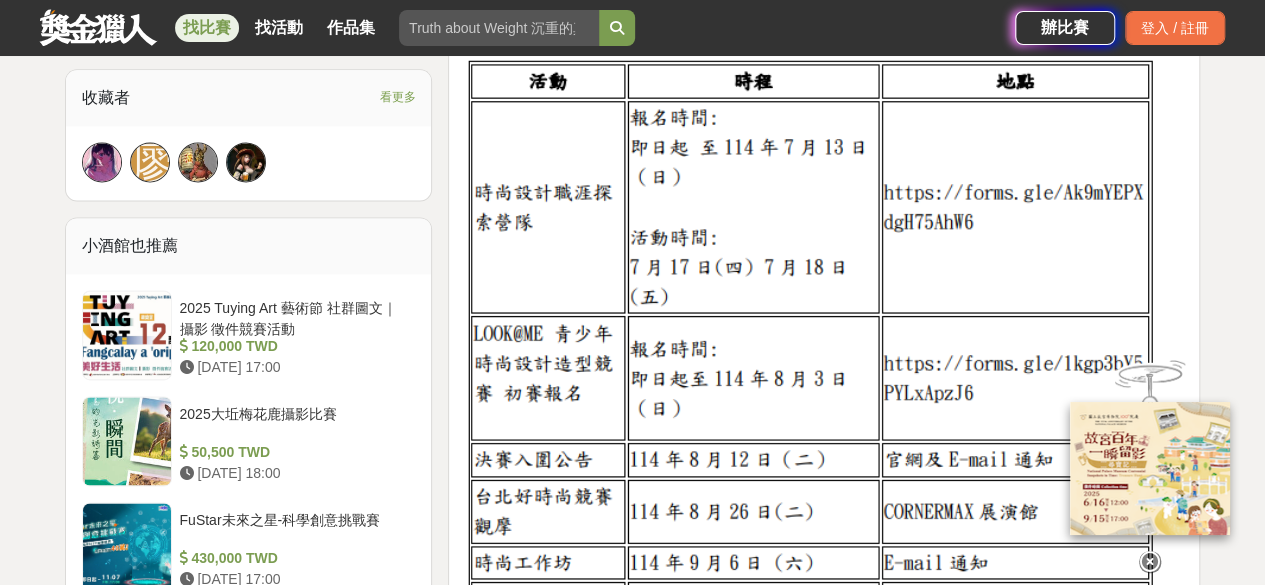 scroll, scrollTop: 1400, scrollLeft: 0, axis: vertical 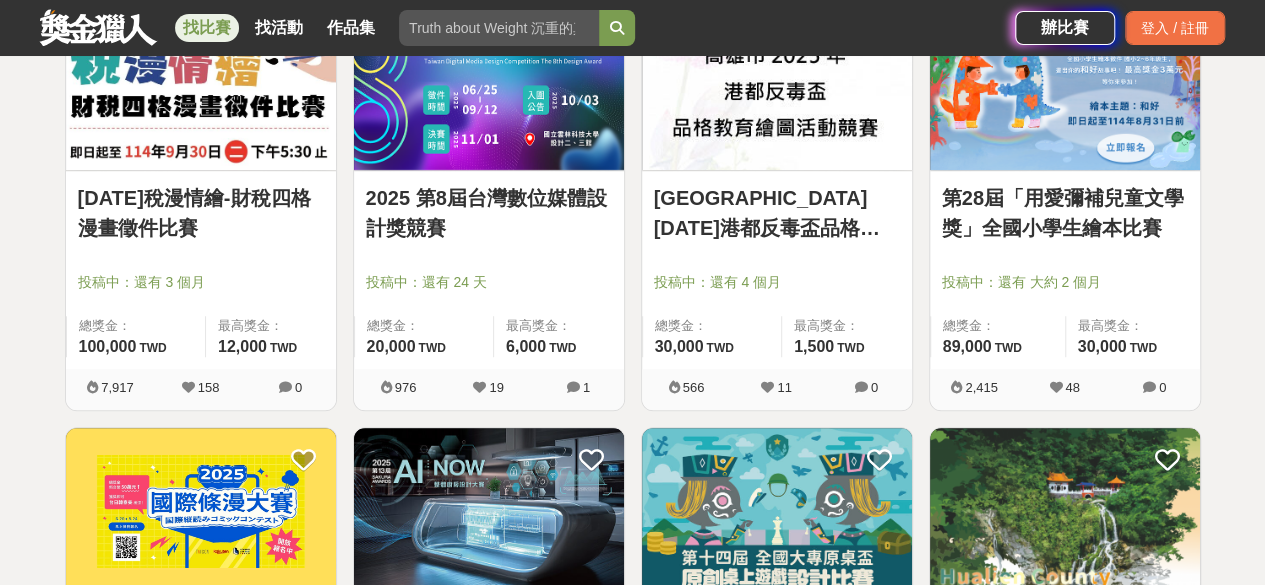 click on "2025 第8屆台灣數位媒體設計獎競賽" at bounding box center [489, 213] 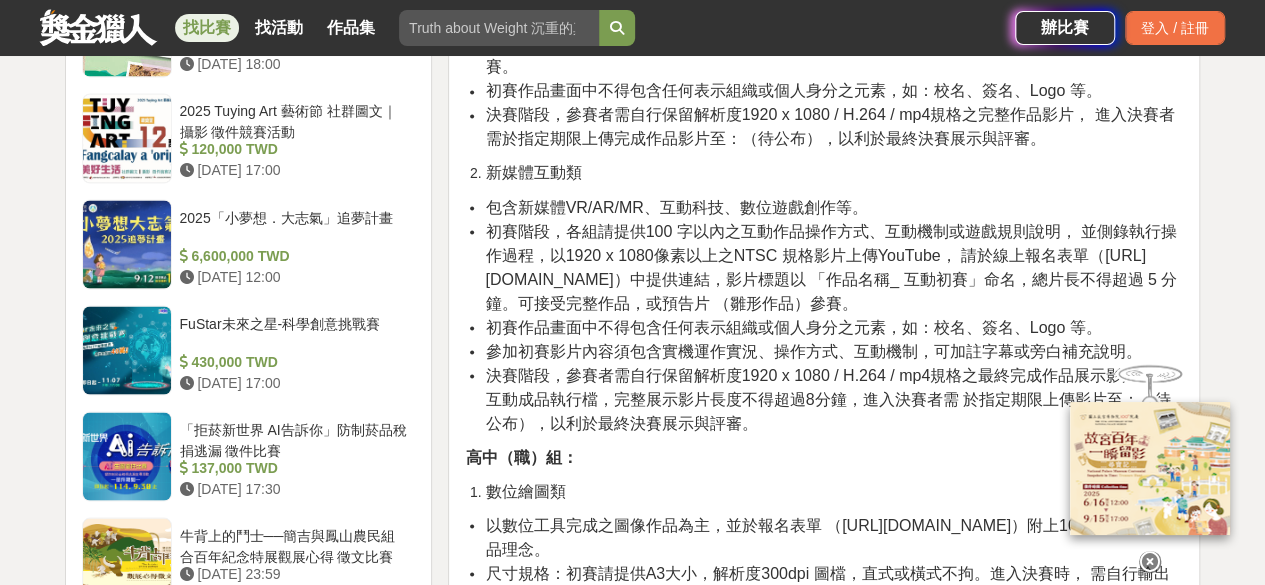 scroll, scrollTop: 1400, scrollLeft: 0, axis: vertical 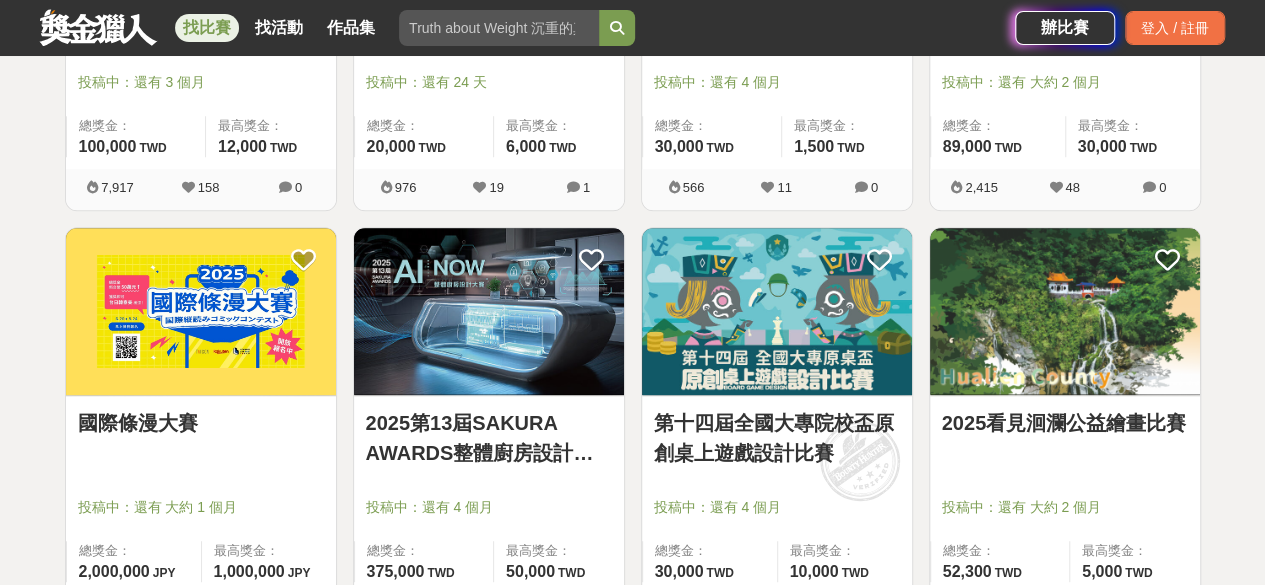 click on "2025第13屆SAKURA AWARDS整體廚房設計大賽" at bounding box center [489, 438] 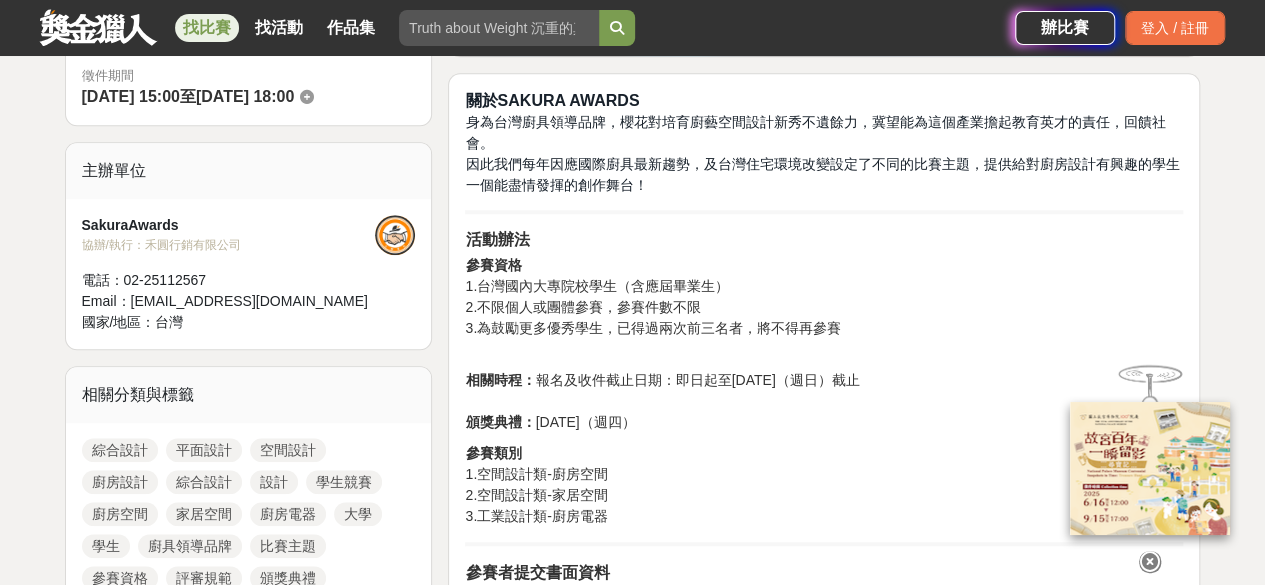 scroll, scrollTop: 1000, scrollLeft: 0, axis: vertical 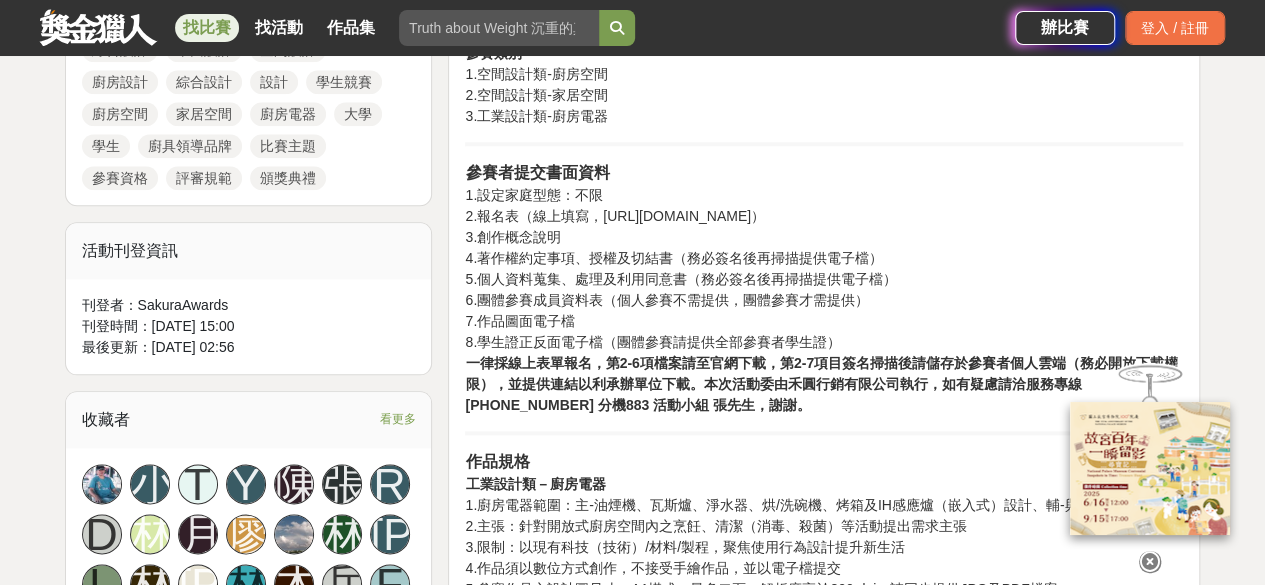 click at bounding box center (1150, 562) 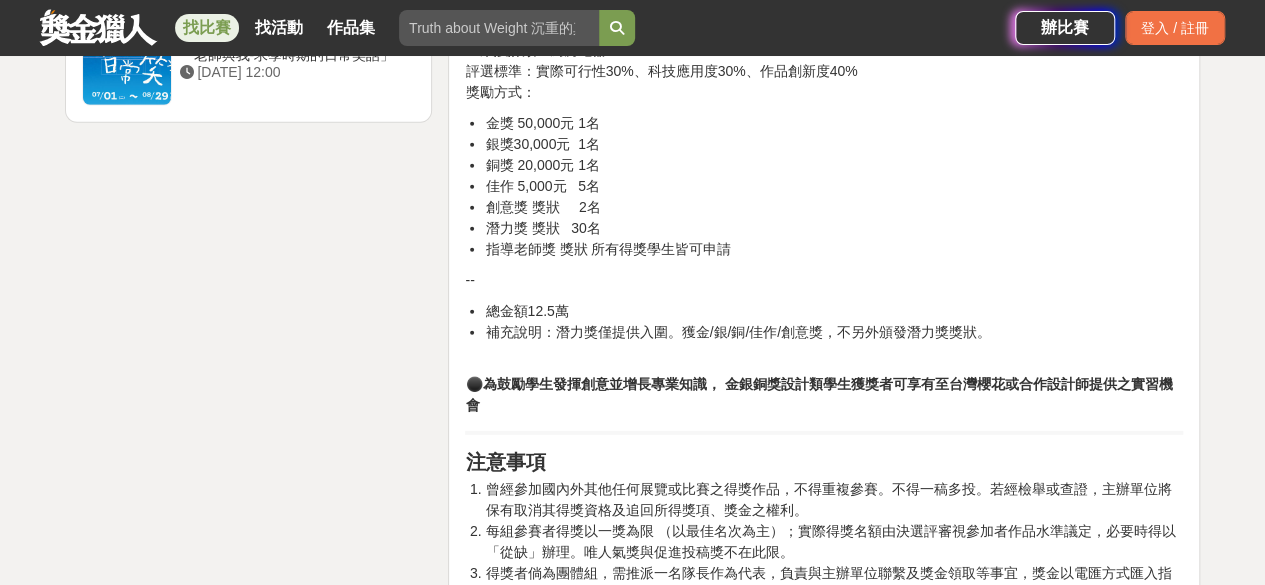 scroll, scrollTop: 2800, scrollLeft: 0, axis: vertical 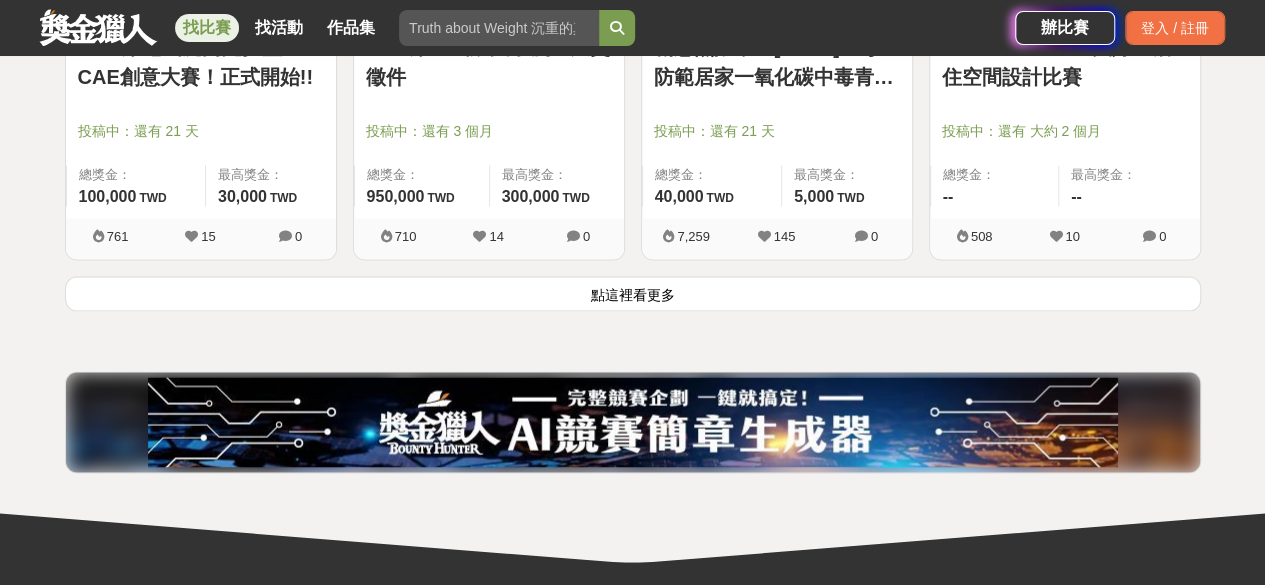 click on "點這裡看更多" at bounding box center [633, 293] 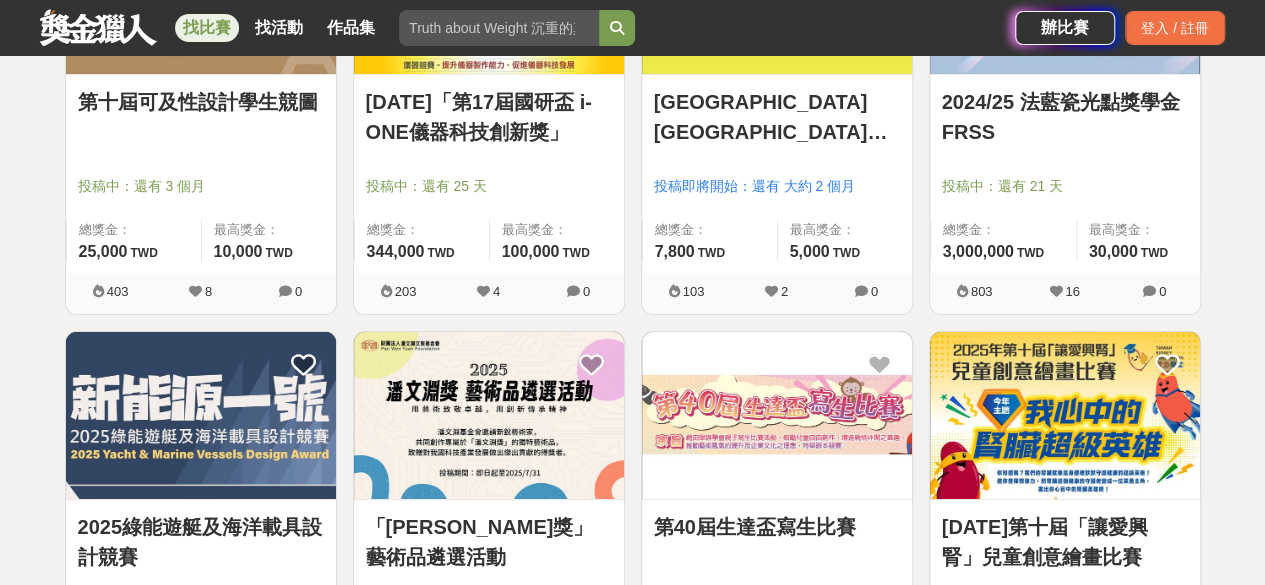 scroll, scrollTop: 15200, scrollLeft: 0, axis: vertical 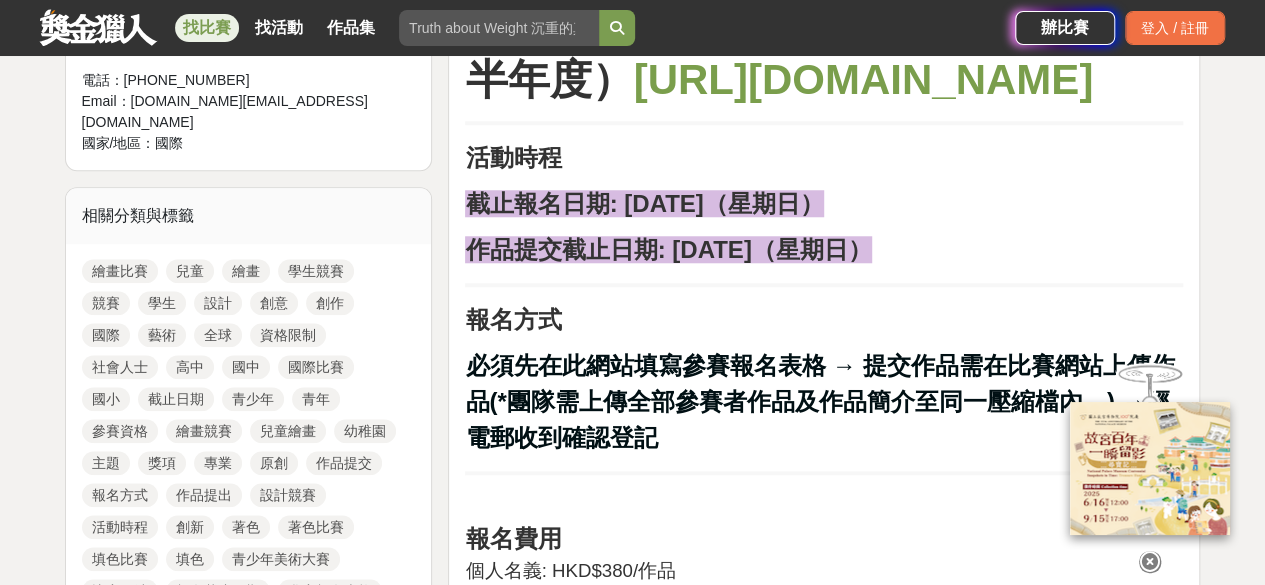 click at bounding box center [1150, 562] 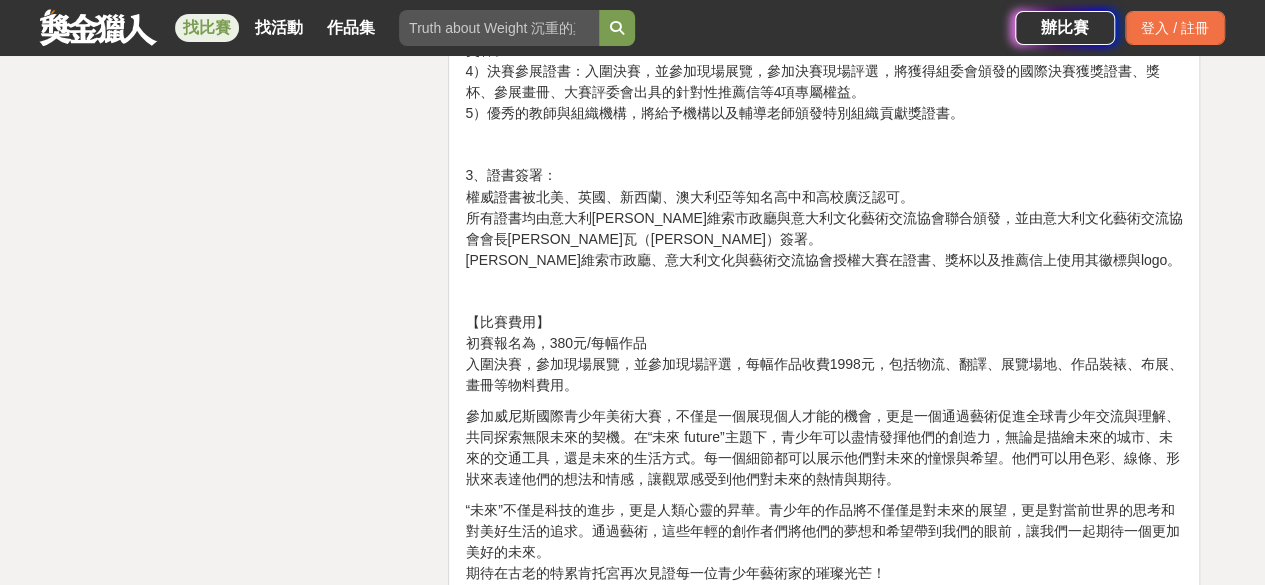 scroll, scrollTop: 5700, scrollLeft: 0, axis: vertical 